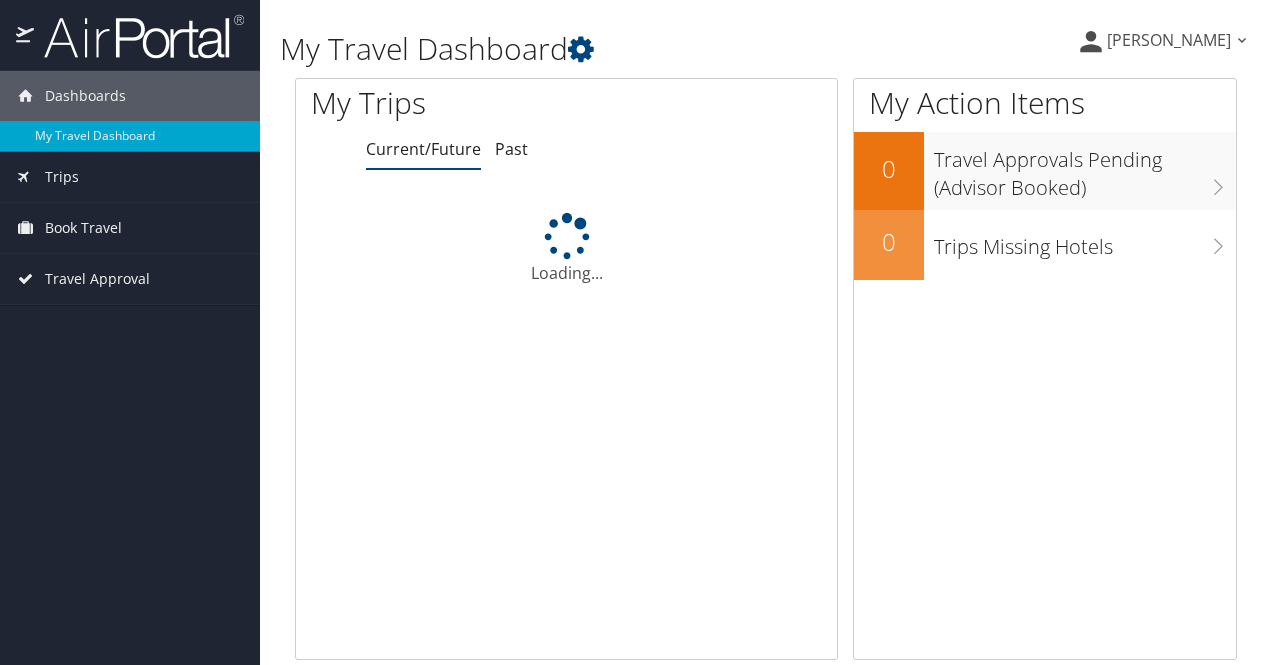 scroll, scrollTop: 0, scrollLeft: 0, axis: both 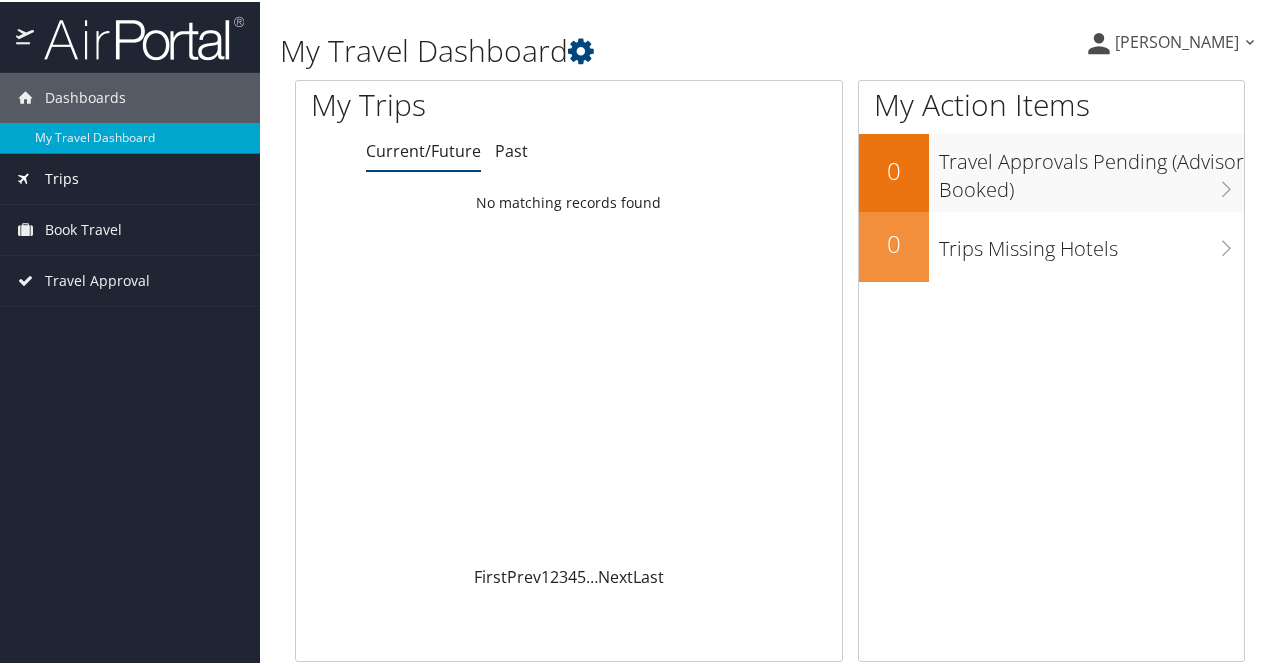 click on "Trips" at bounding box center (130, 177) 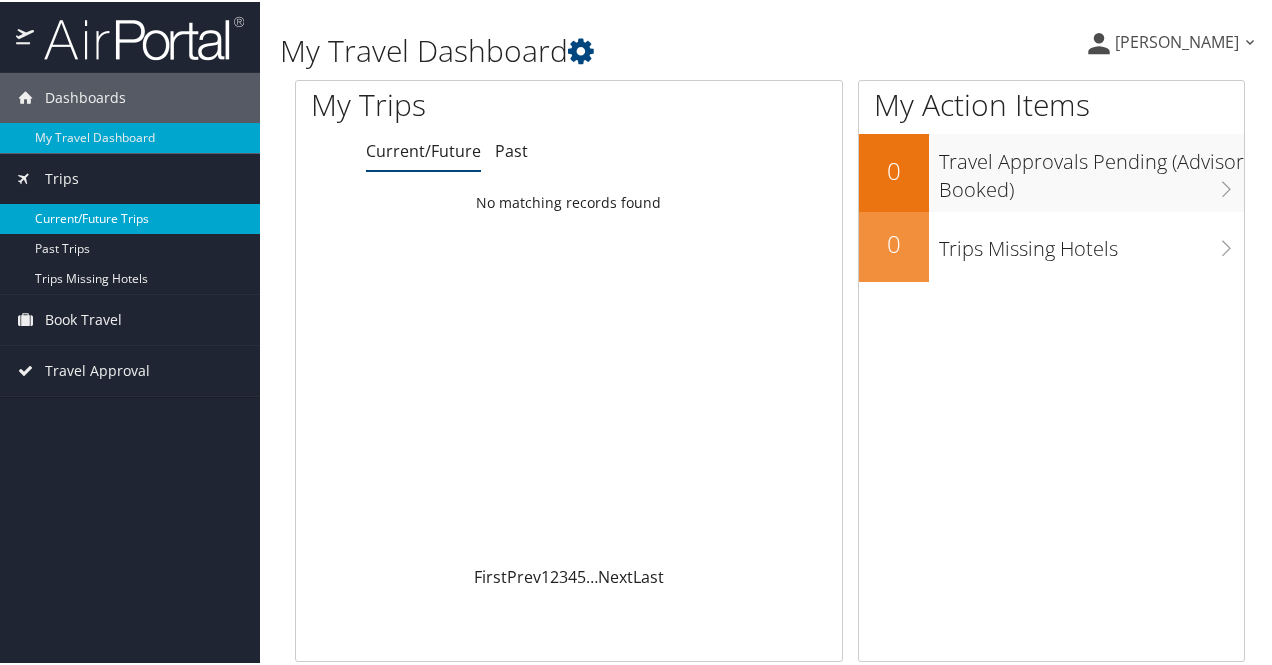 click on "Current/Future Trips" at bounding box center (130, 217) 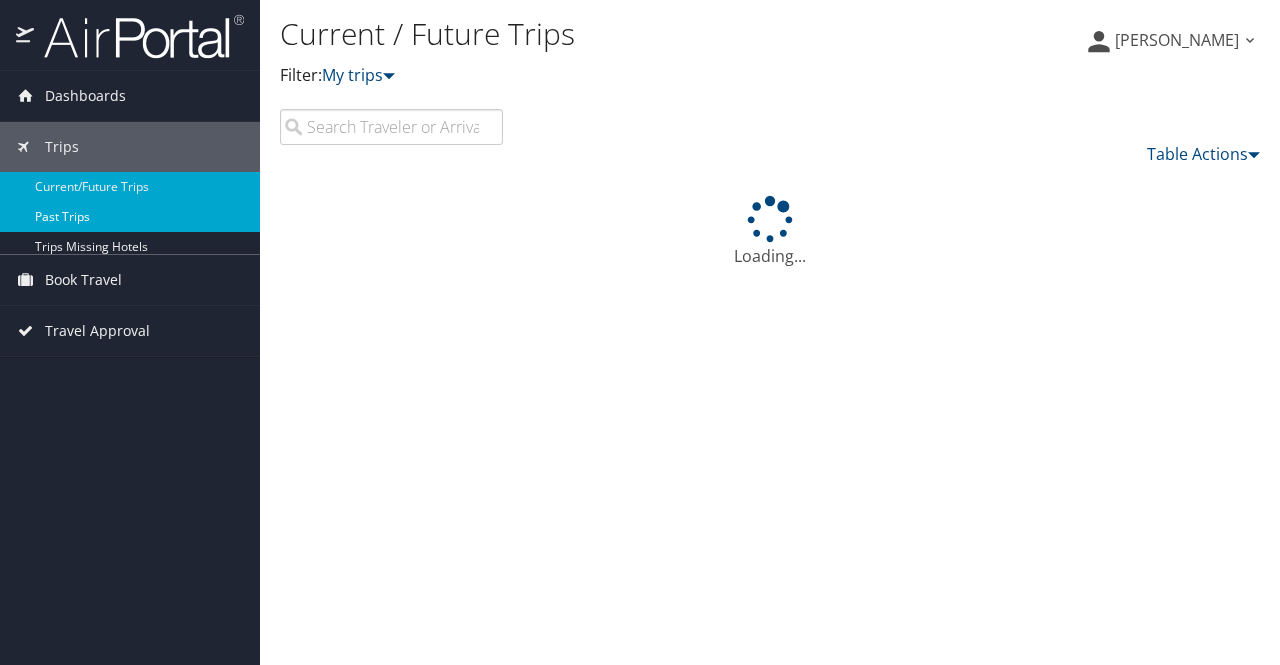scroll, scrollTop: 0, scrollLeft: 0, axis: both 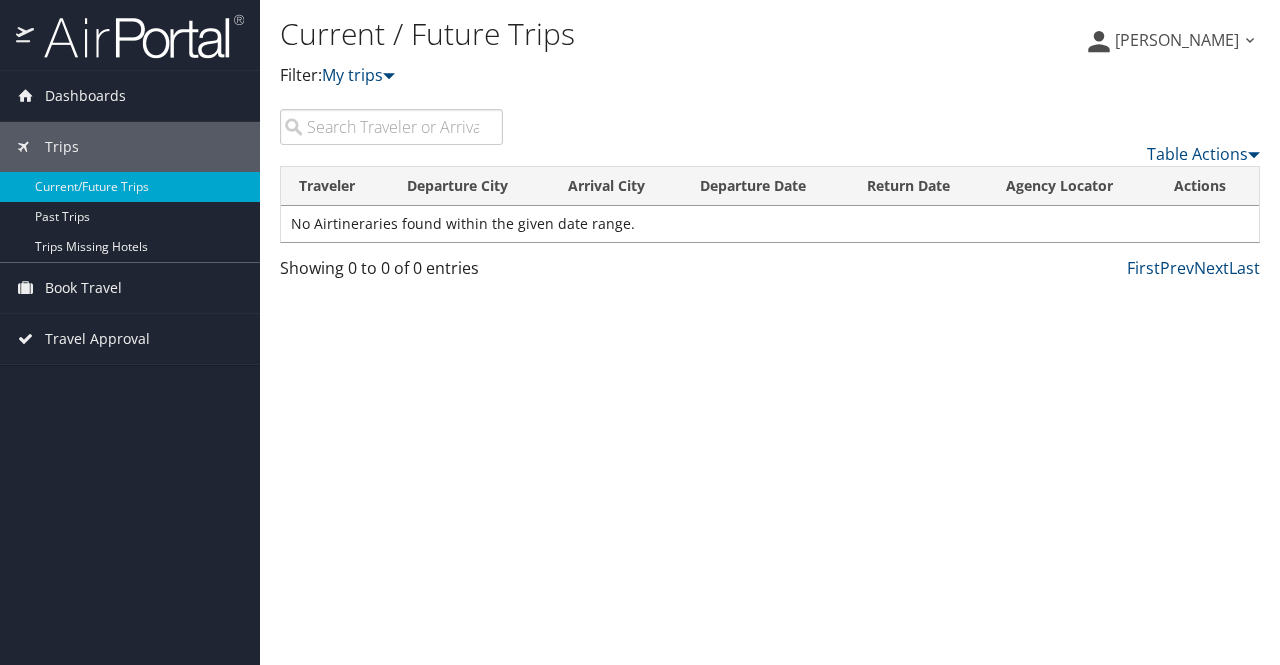 click on "No Airtineraries found within the given date range." at bounding box center (770, 224) 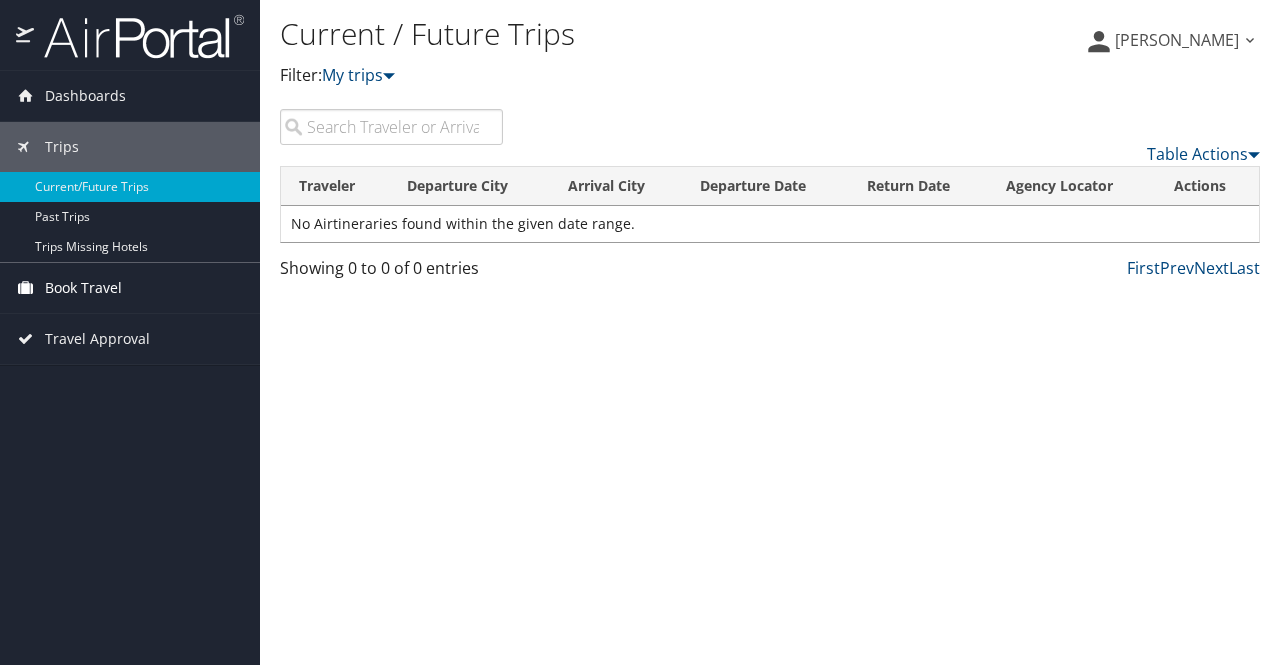 click on "Book Travel" at bounding box center [83, 288] 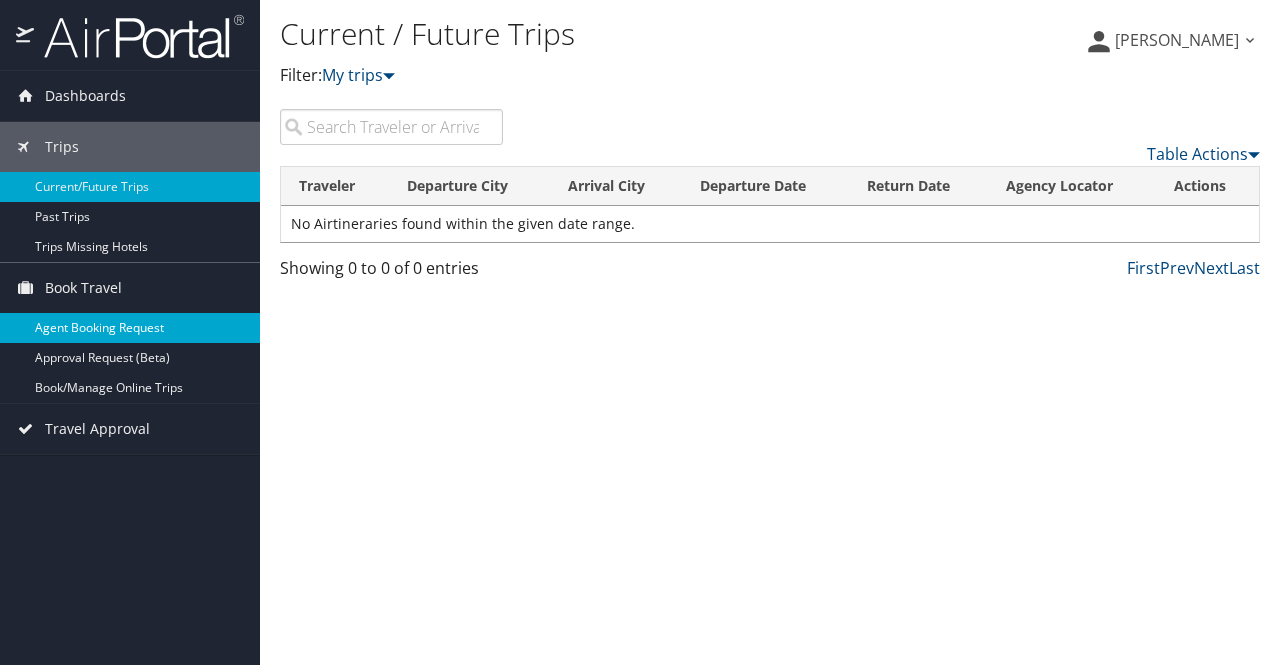 click on "Agent Booking Request" at bounding box center [130, 328] 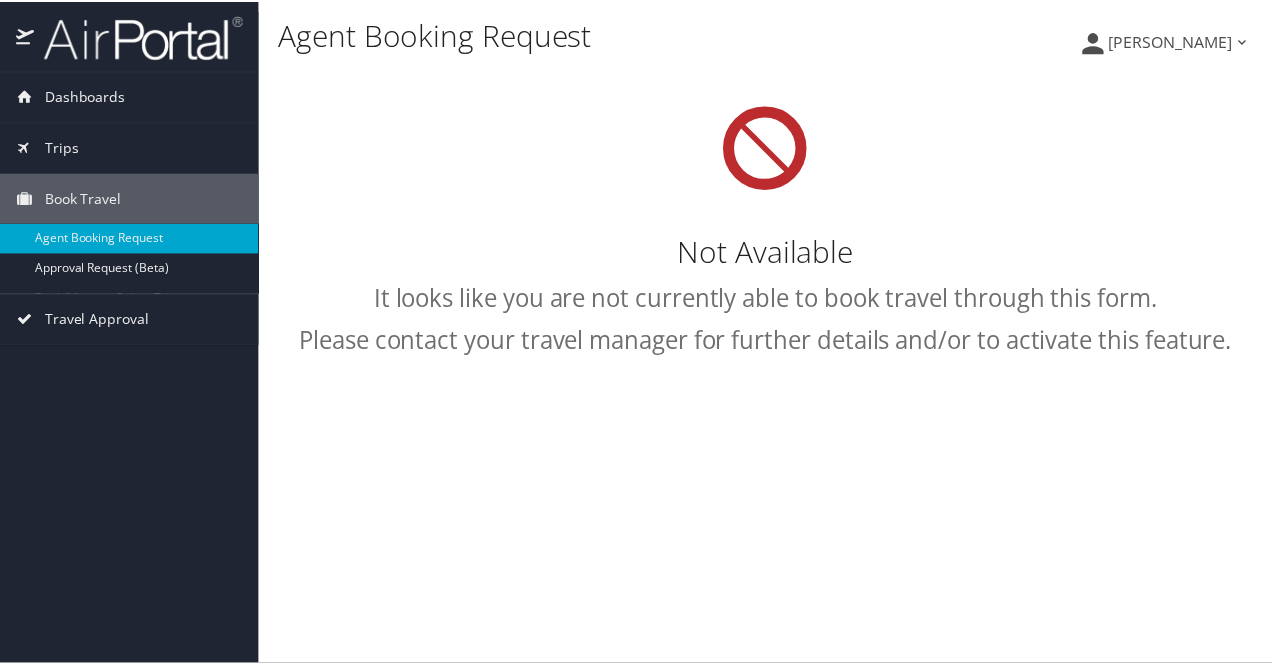 scroll, scrollTop: 0, scrollLeft: 0, axis: both 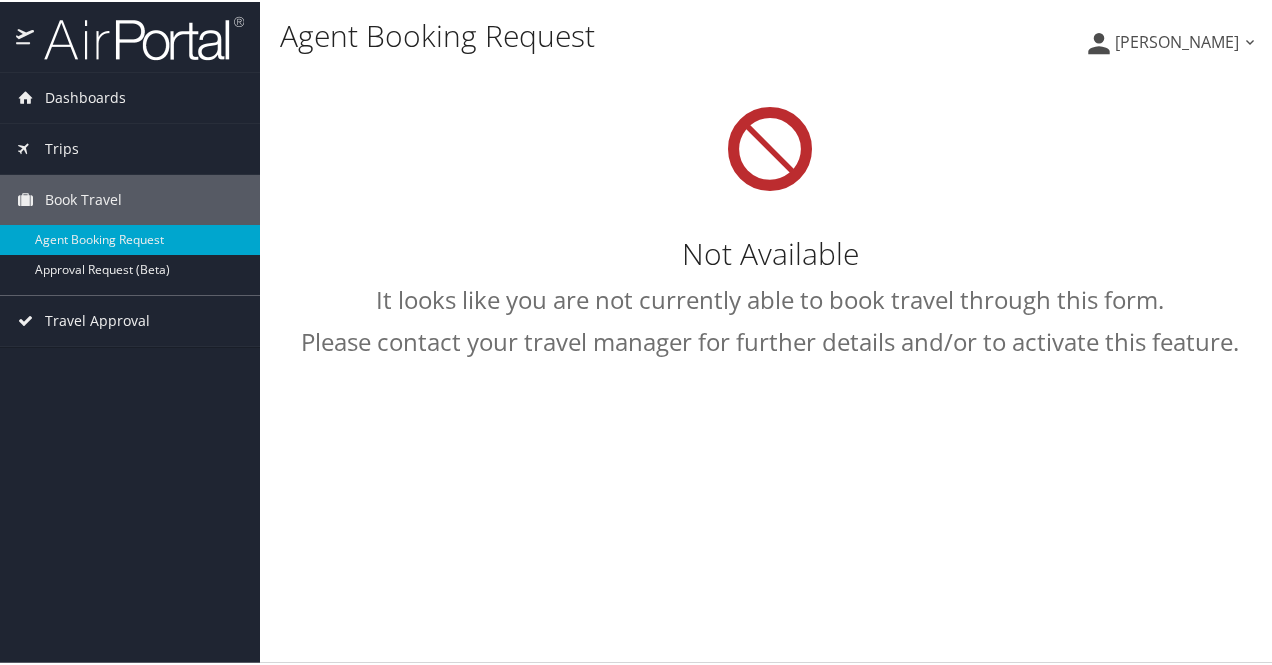 select on "university.travel@cbtravel.com" 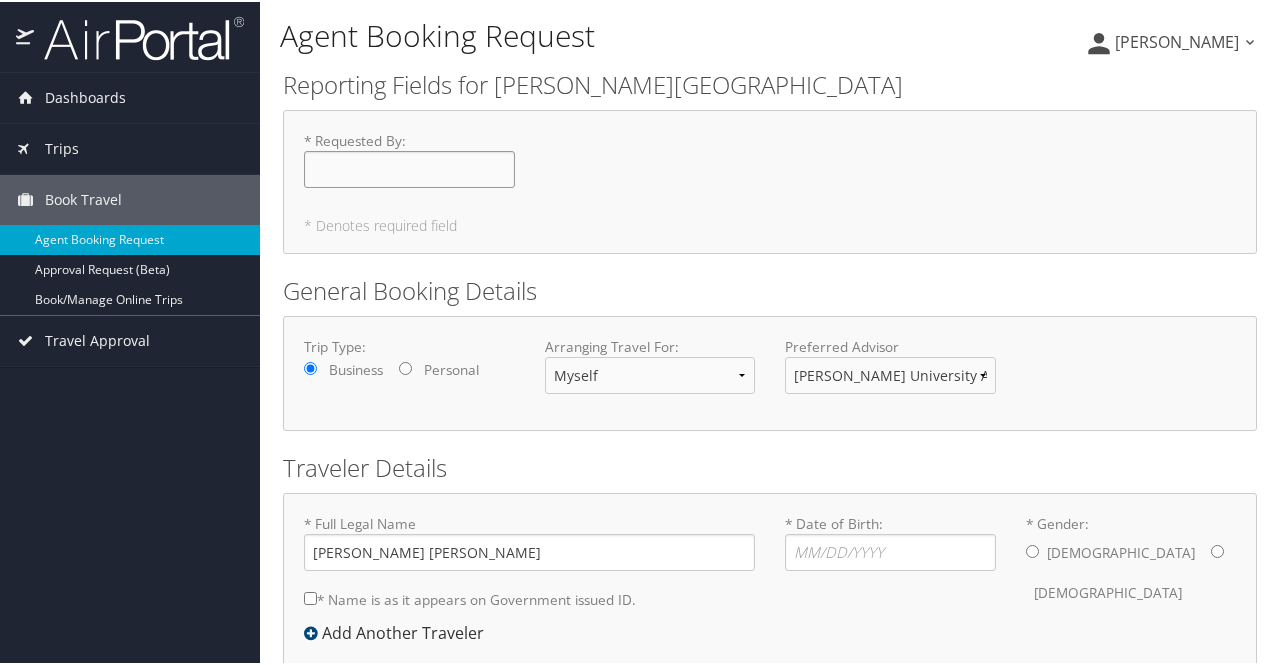 click on "*   Requested By : Required" at bounding box center (409, 167) 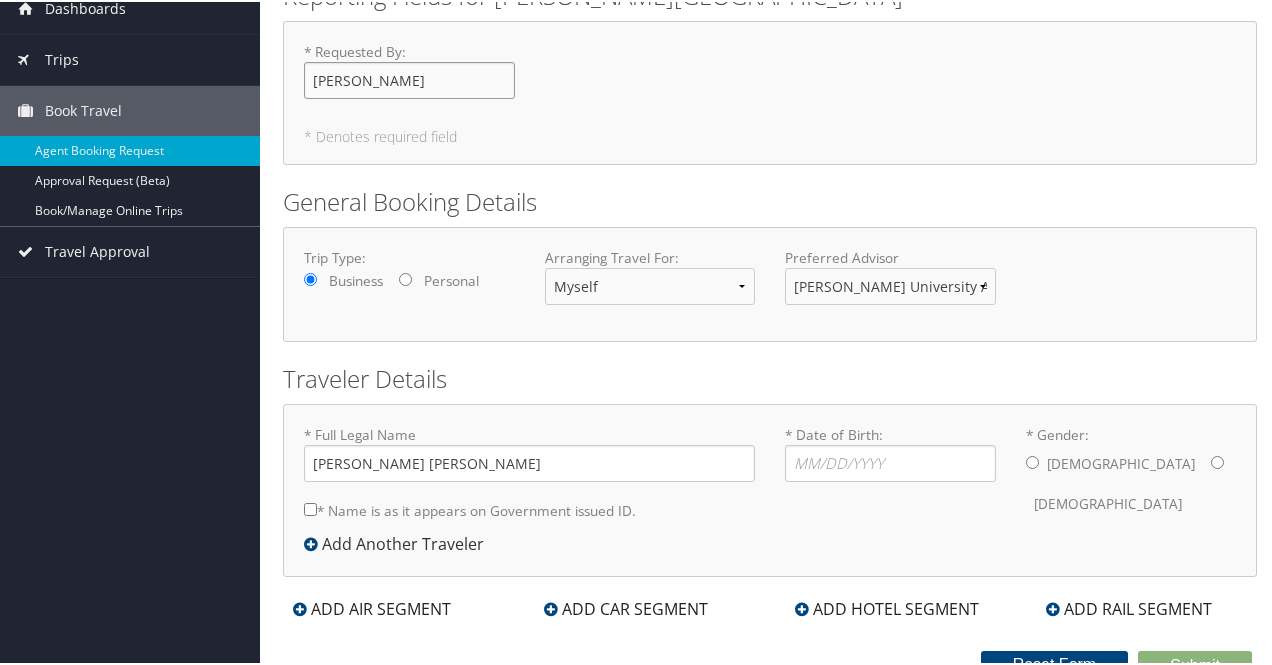 scroll, scrollTop: 101, scrollLeft: 0, axis: vertical 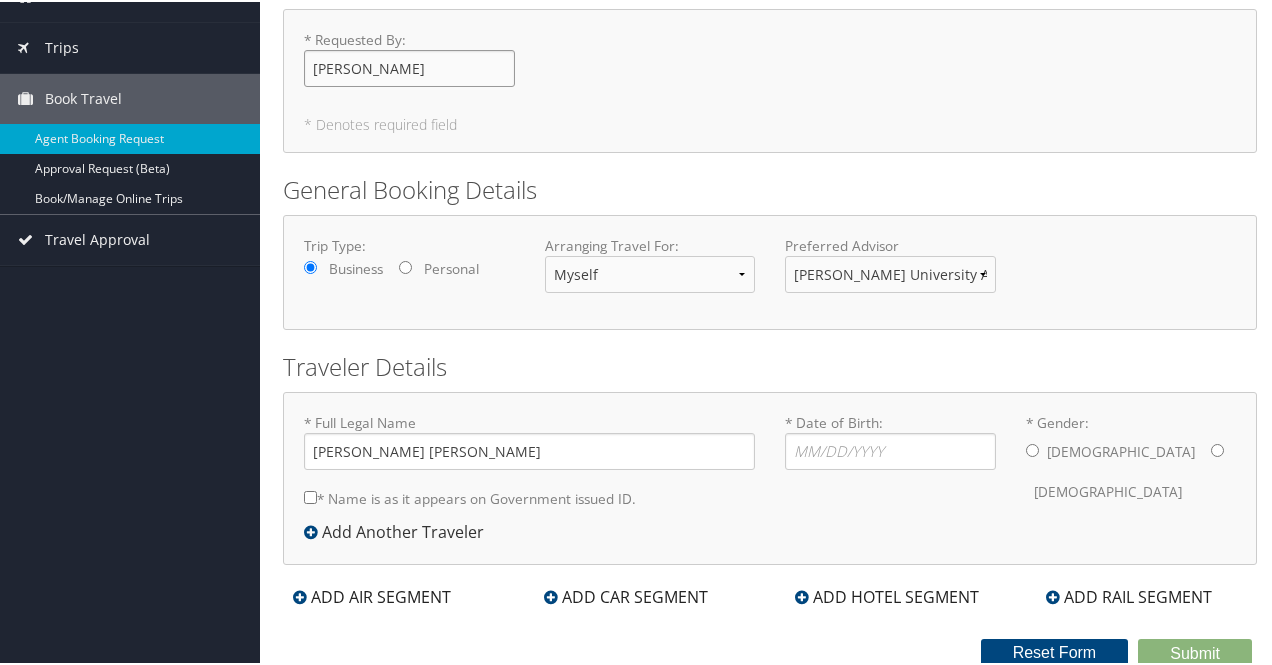 type on "Dr. Judy R. Van Doorn" 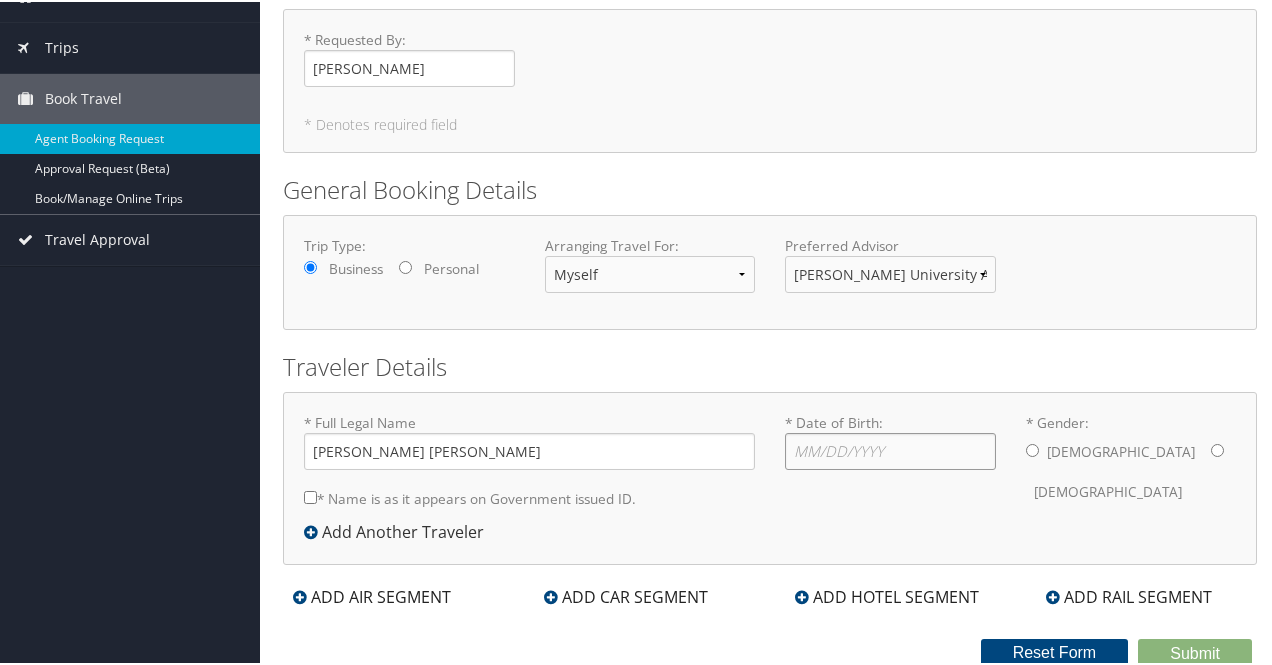 click on "* Date of Birth: Invalid Date" at bounding box center (890, 449) 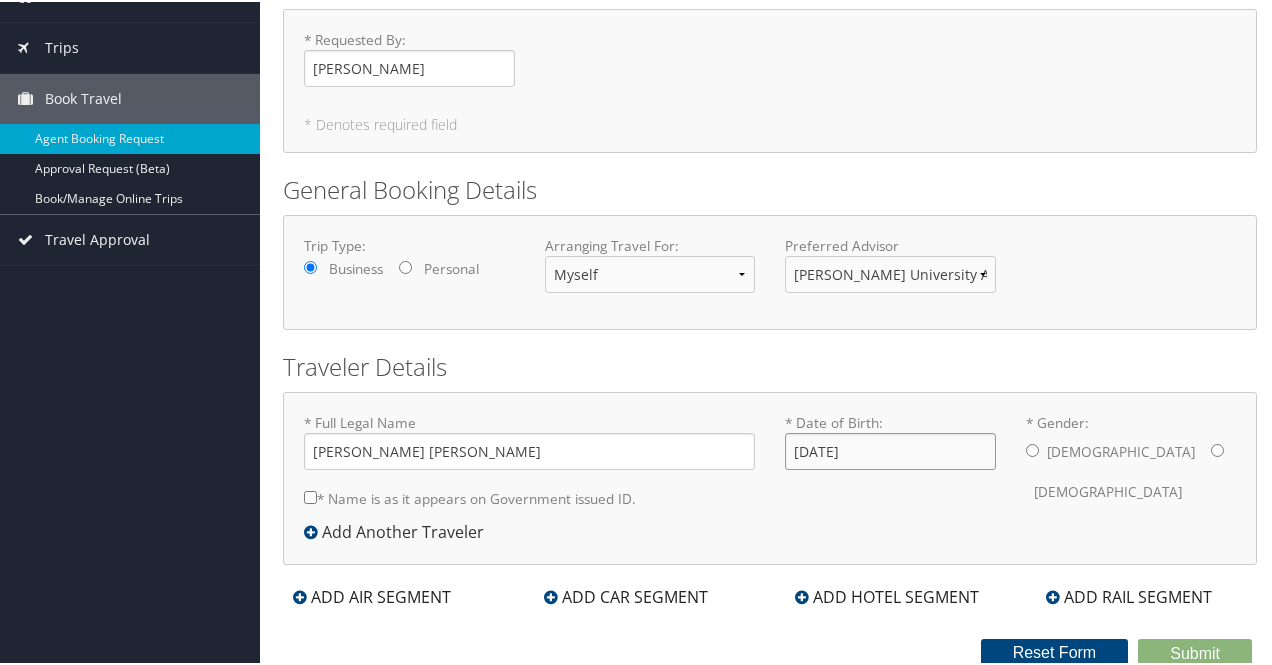 type on "01/30/1961" 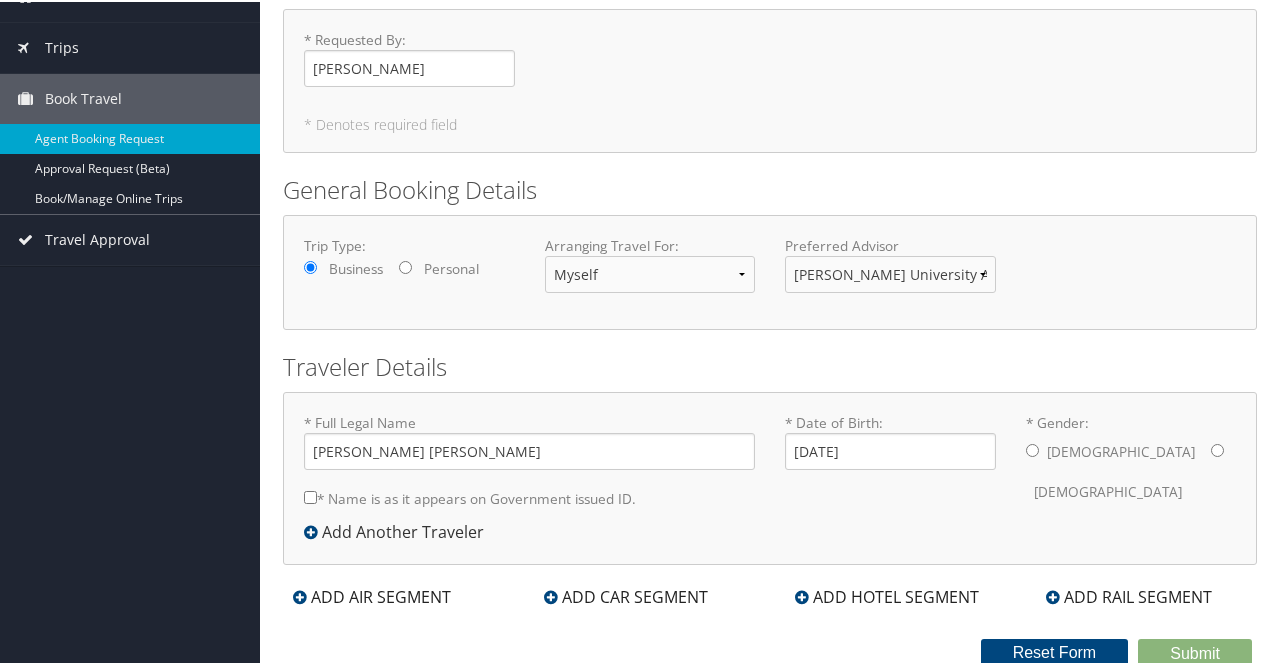 click on "* Gender:  Male Female" at bounding box center [1217, 448] 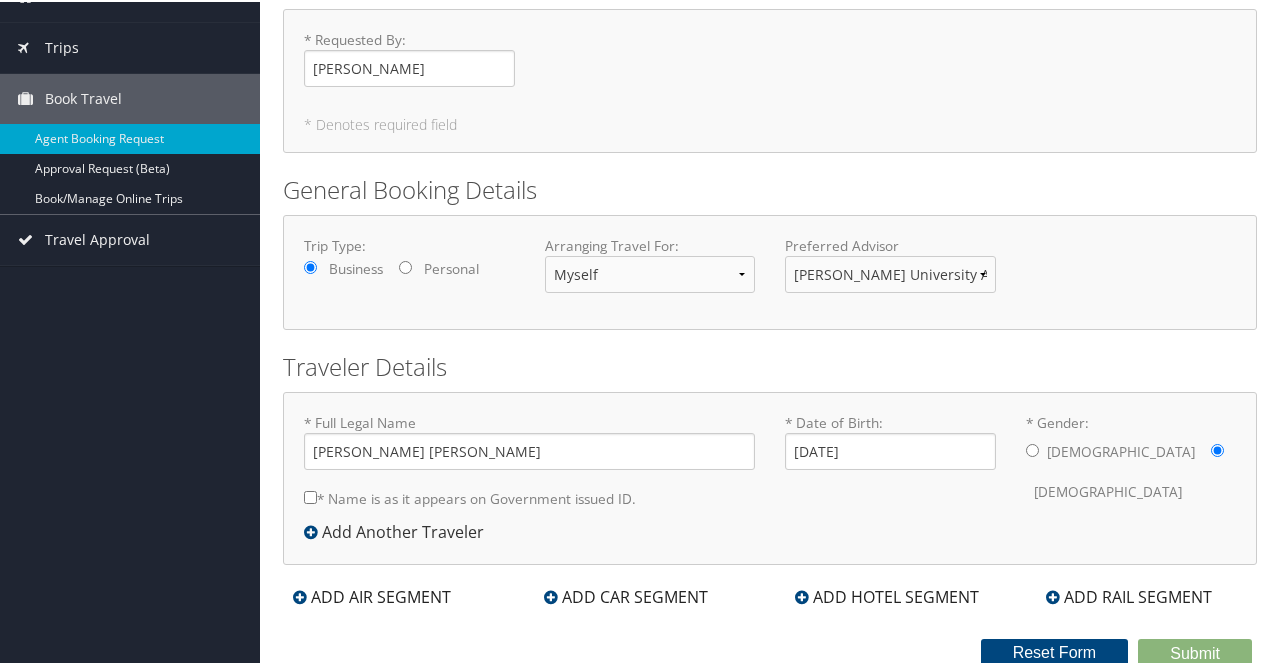 click on "ADD AIR SEGMENT" at bounding box center (372, 595) 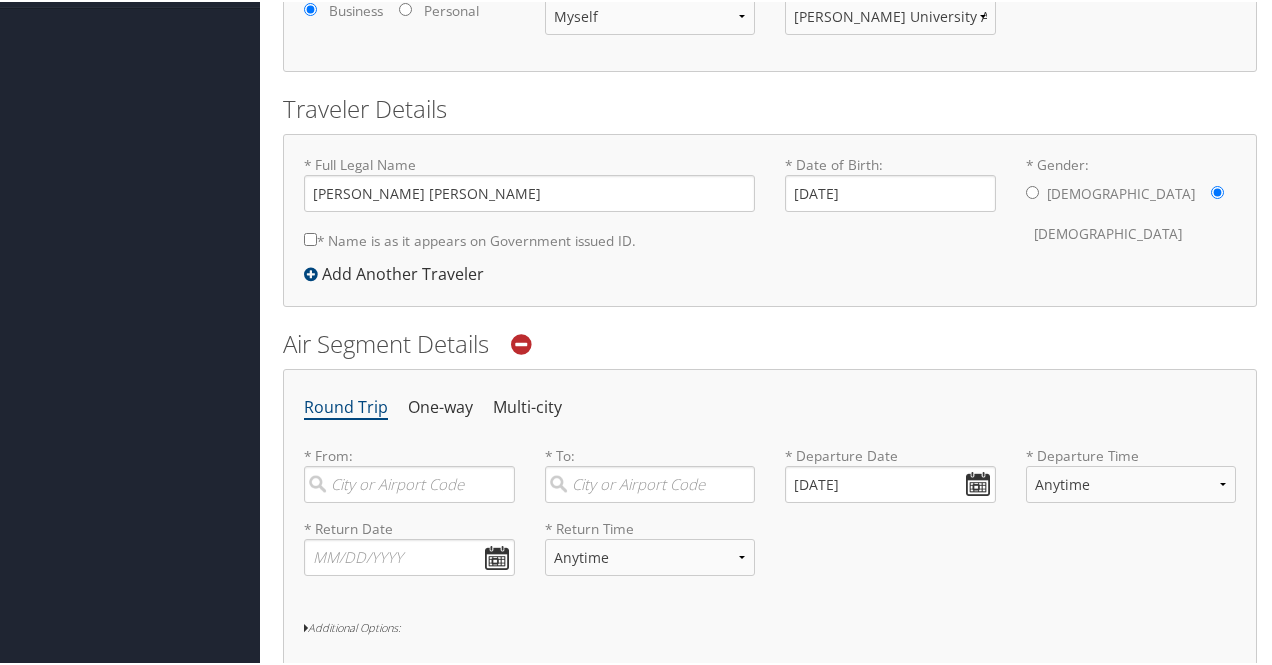 scroll, scrollTop: 361, scrollLeft: 0, axis: vertical 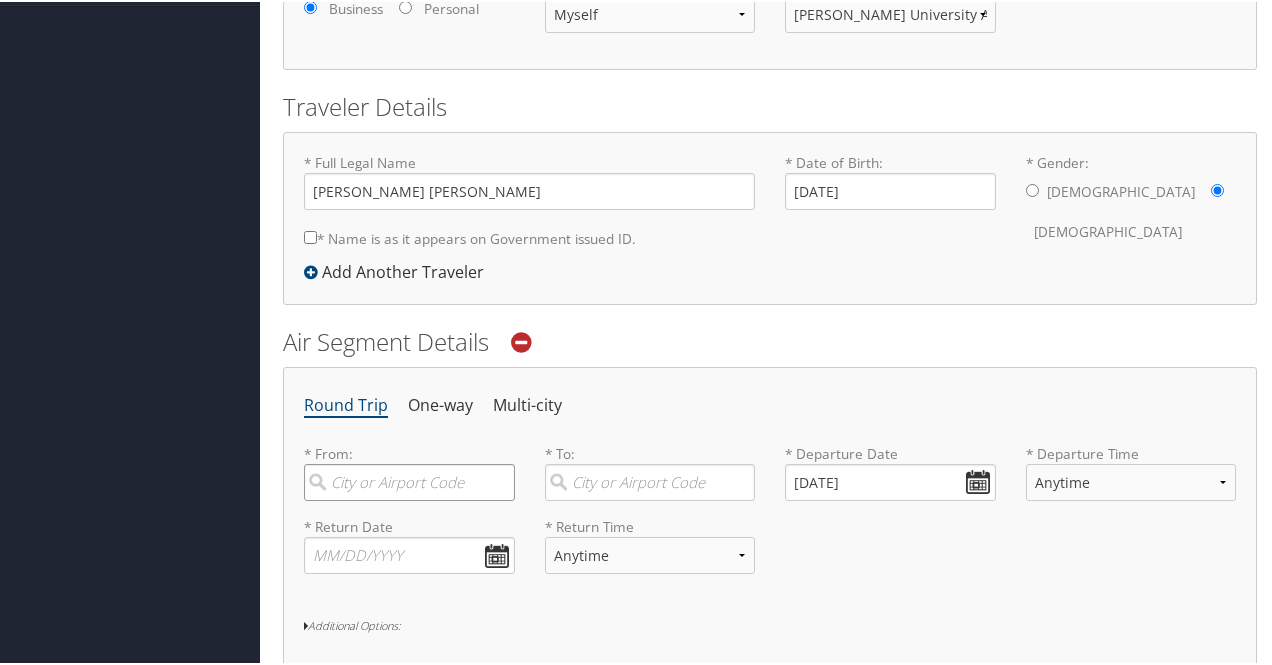 click at bounding box center (409, 480) 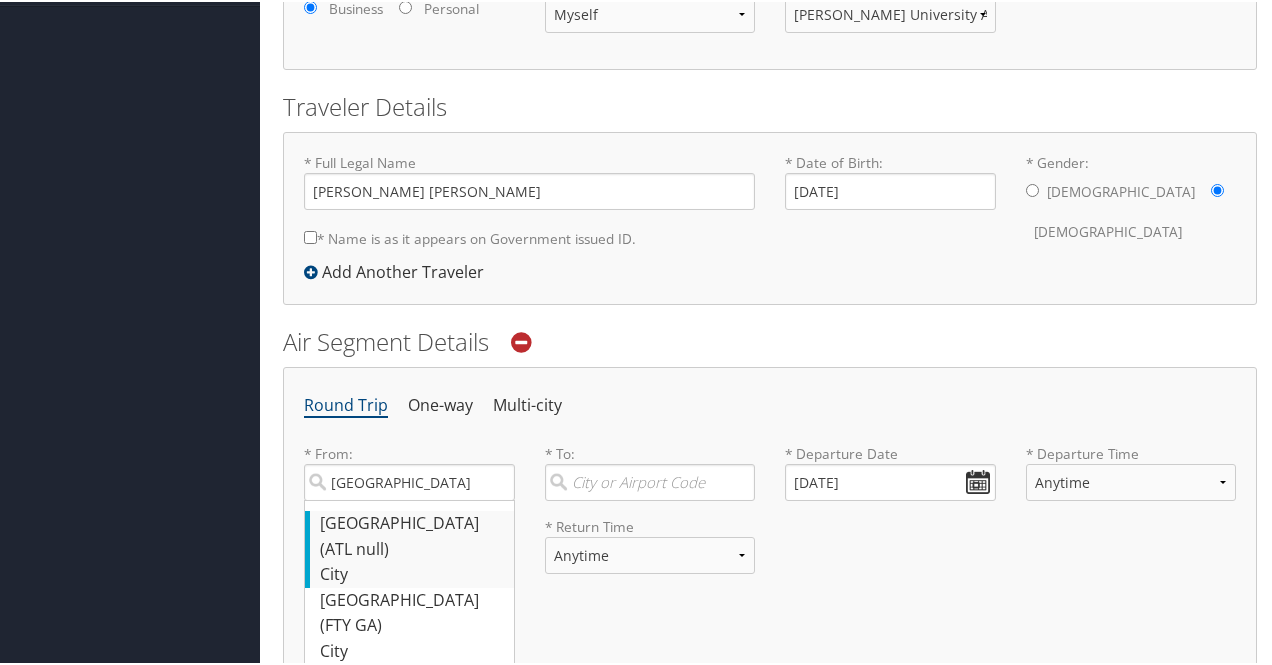 click on "Atlanta   (ATL null)" at bounding box center (412, 534) 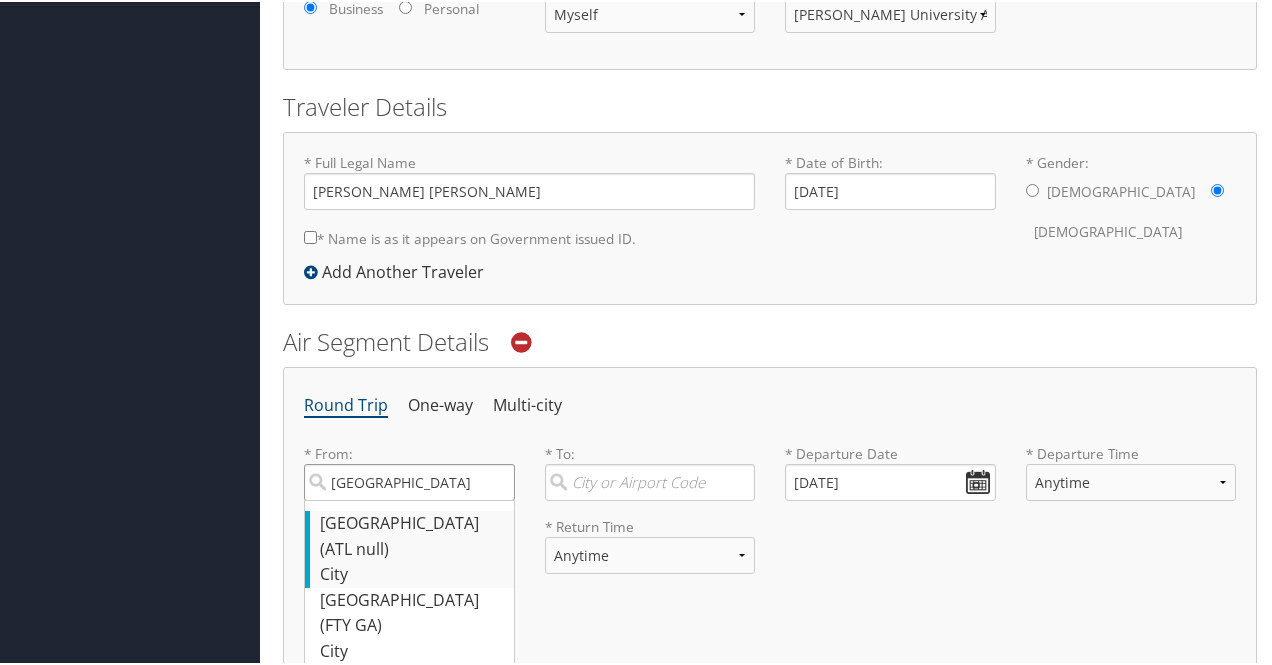 click on "Atlanta" at bounding box center [409, 480] 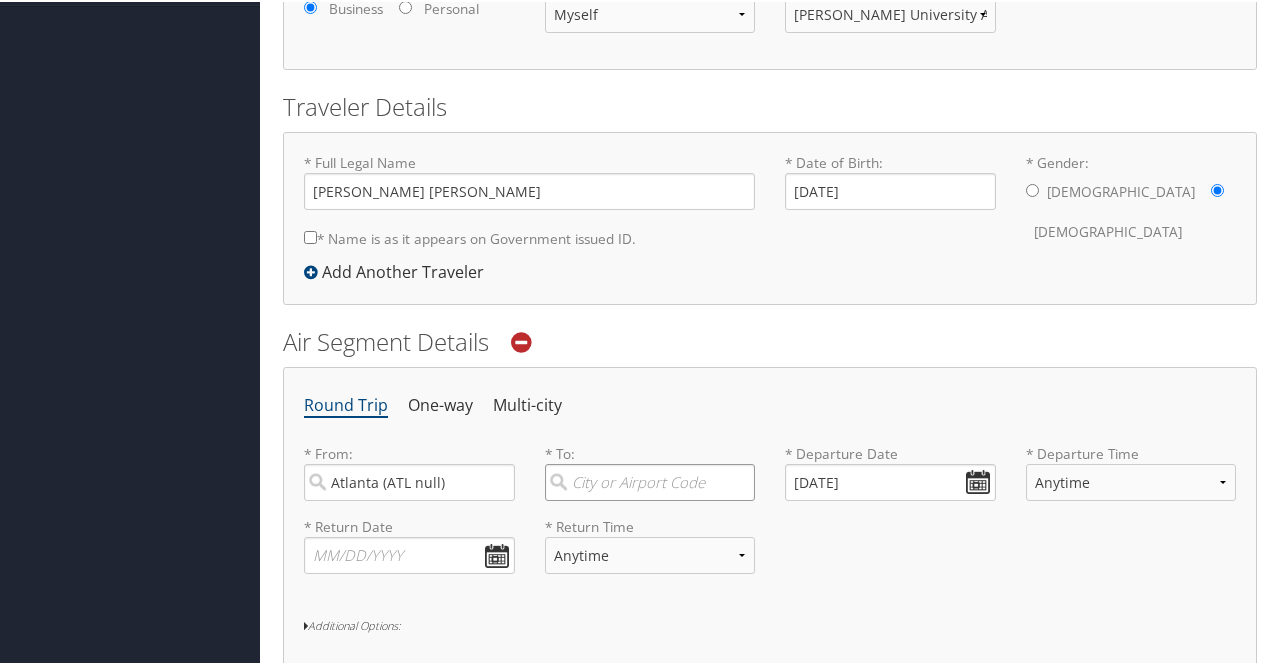 click at bounding box center (650, 480) 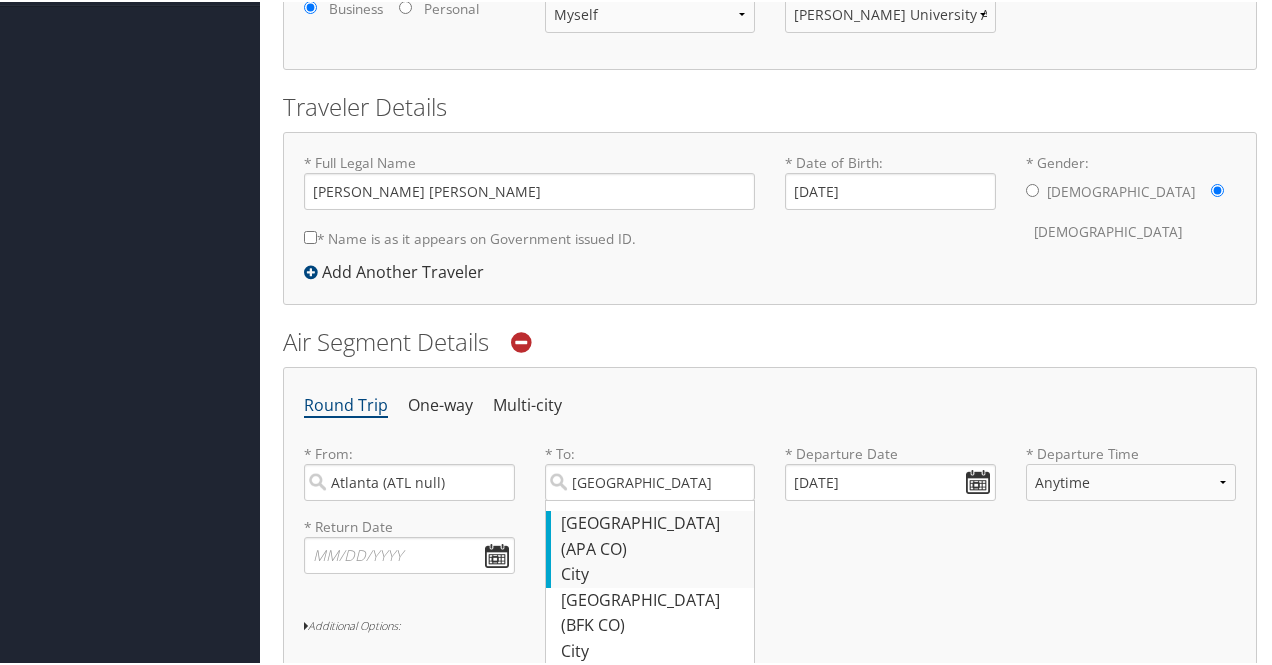 click on "Denver   (APA CO)" at bounding box center [653, 534] 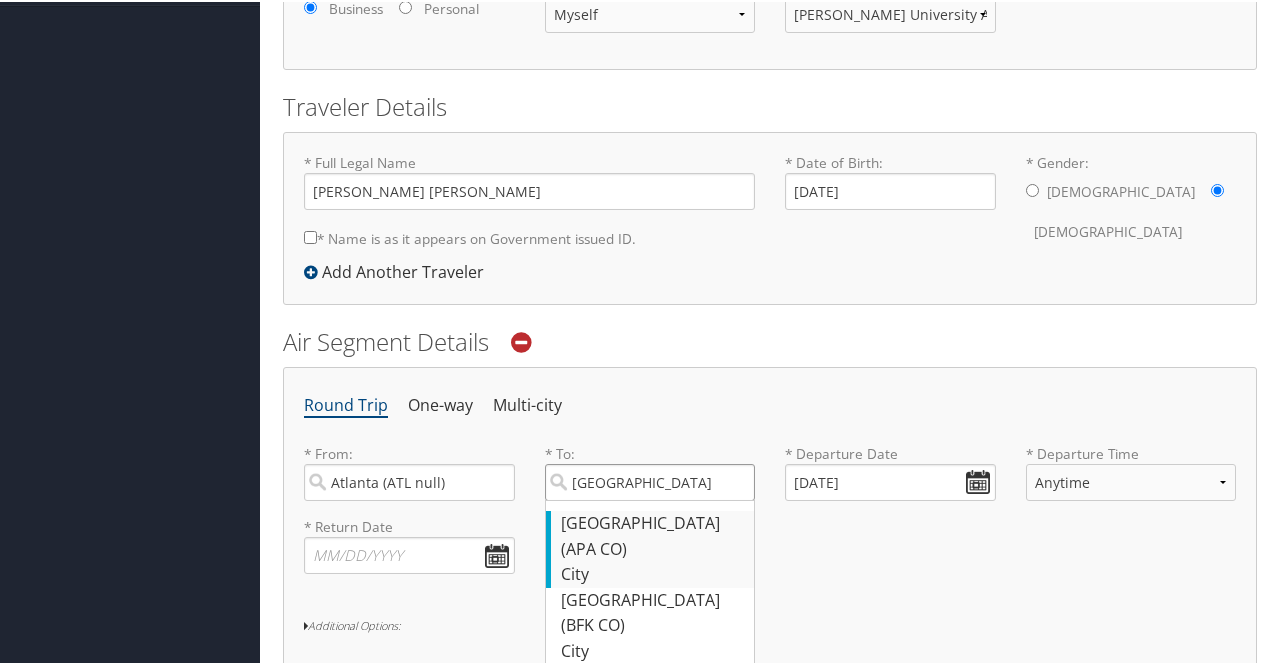 click on "Denver" at bounding box center (650, 480) 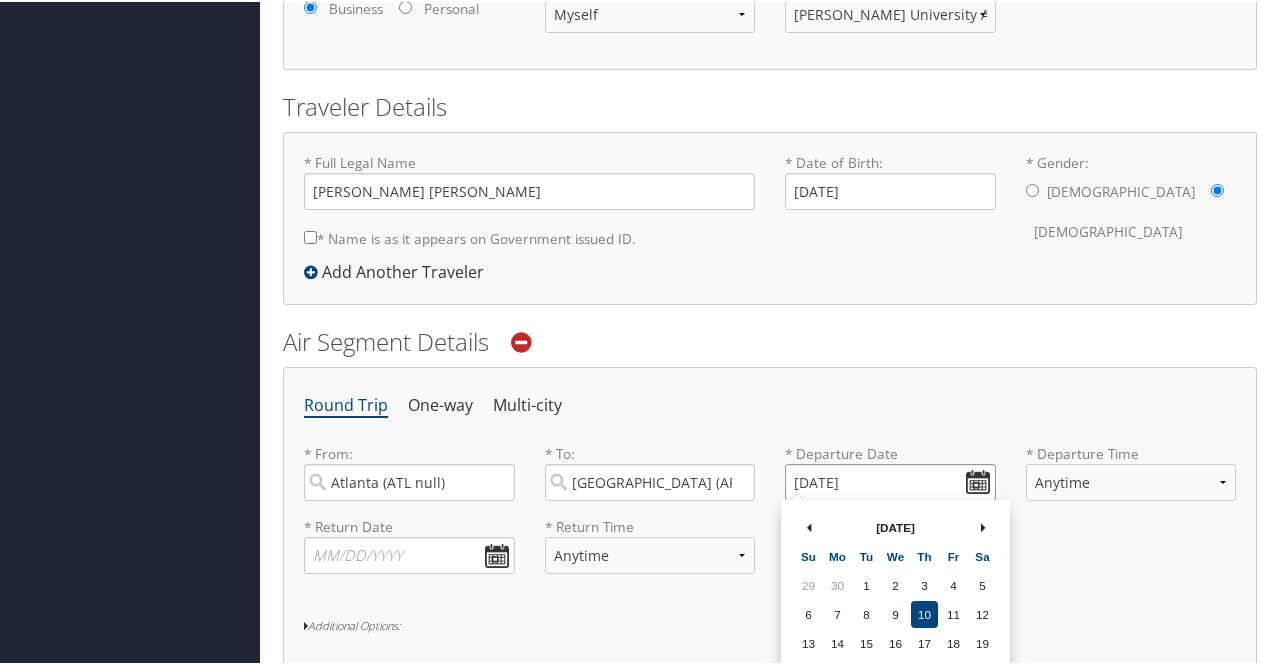 click on "07/10/2025" at bounding box center (890, 480) 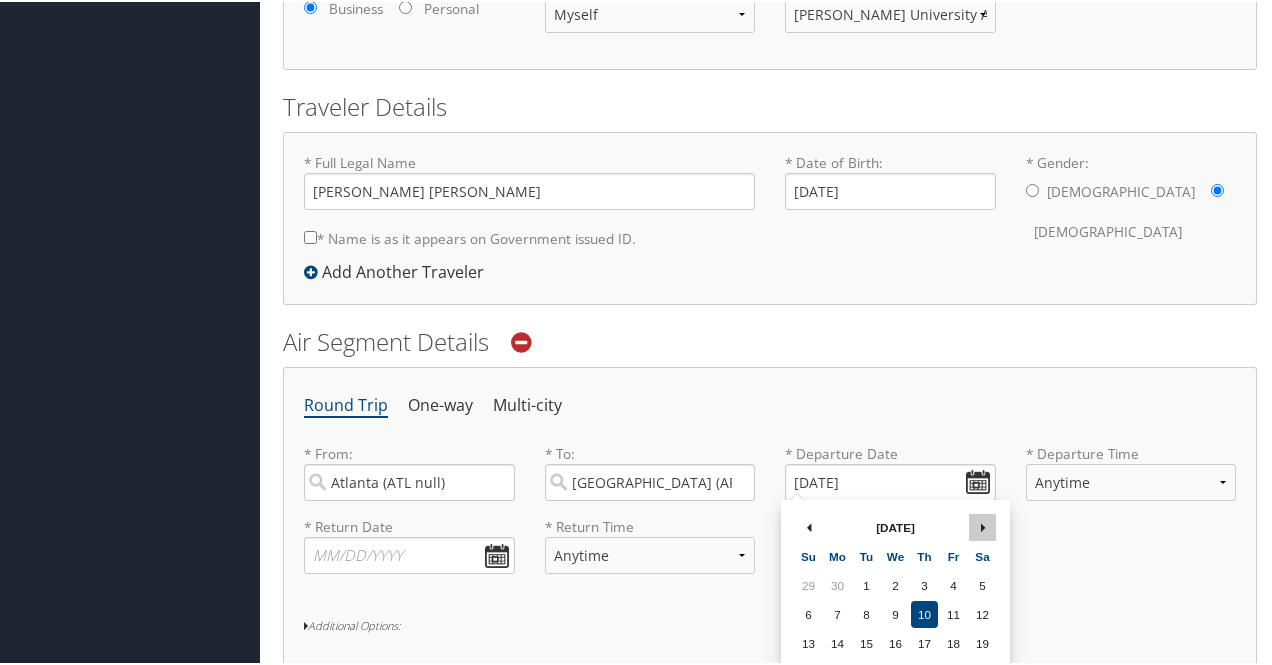 click at bounding box center (982, 525) 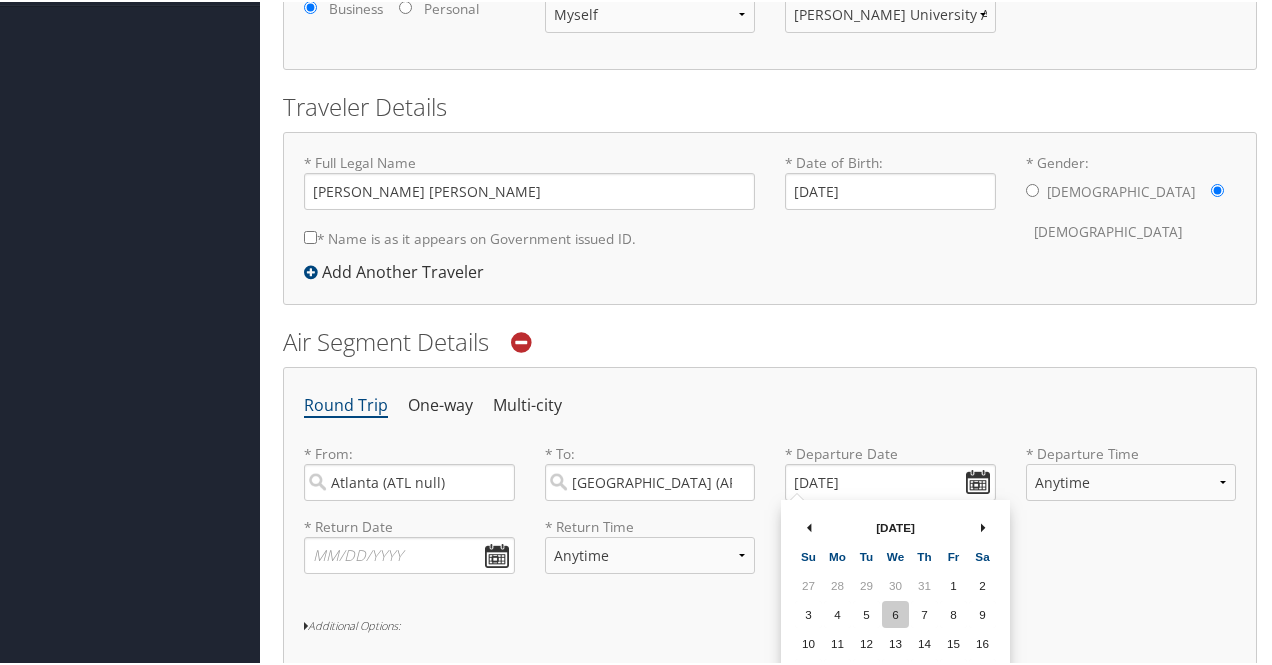 click on "6" at bounding box center [895, 612] 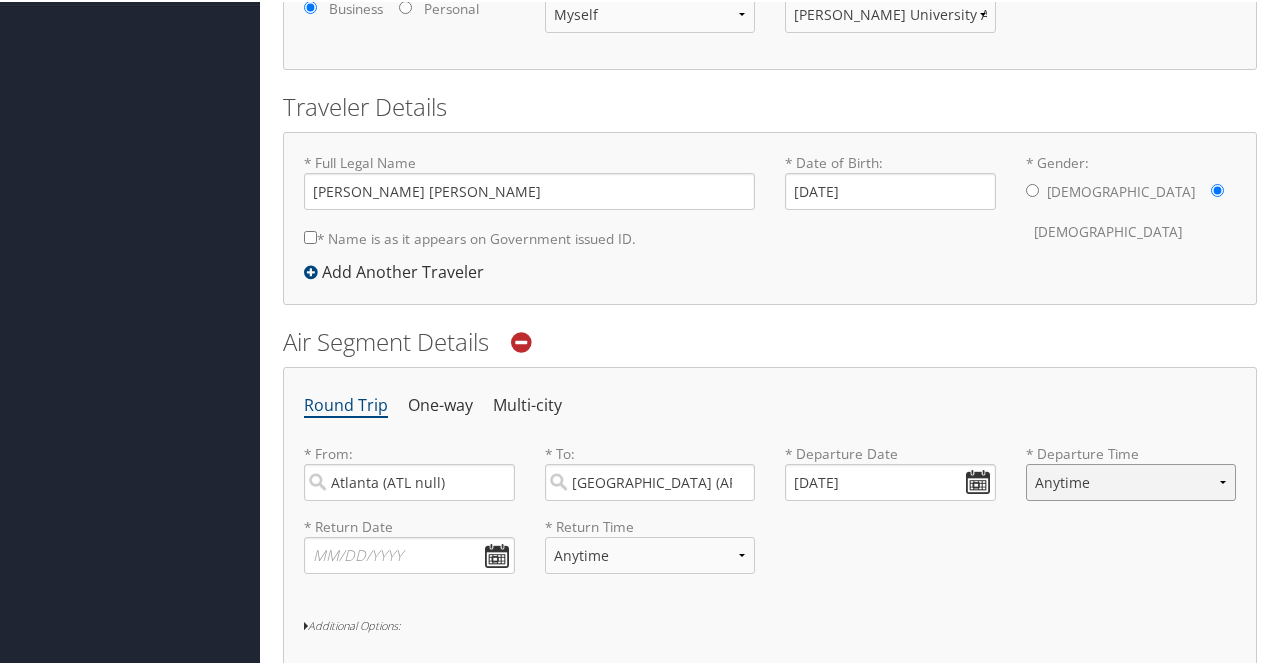 click on "Anytime Early Morning (5AM-7AM) Morning (7AM-12PM) Afternoon (12PM-5PM) Evening (5PM-10PM) Red Eye (10PM-5AM)  12:00 AM   1:00 AM   2:00 AM   3:00 AM   4:00 AM   5:00 AM   6:00 AM   7:00 AM   8:00 AM   9:00 AM   10:00 AM   11:00 AM   12:00 PM (Noon)   1:00 PM   2:00 PM   3:00 PM   4:00 PM   5:00 PM   6:00 PM   7:00 PM   8:00 PM   9:00 PM   10:00 PM   11:00 PM" at bounding box center (1131, 480) 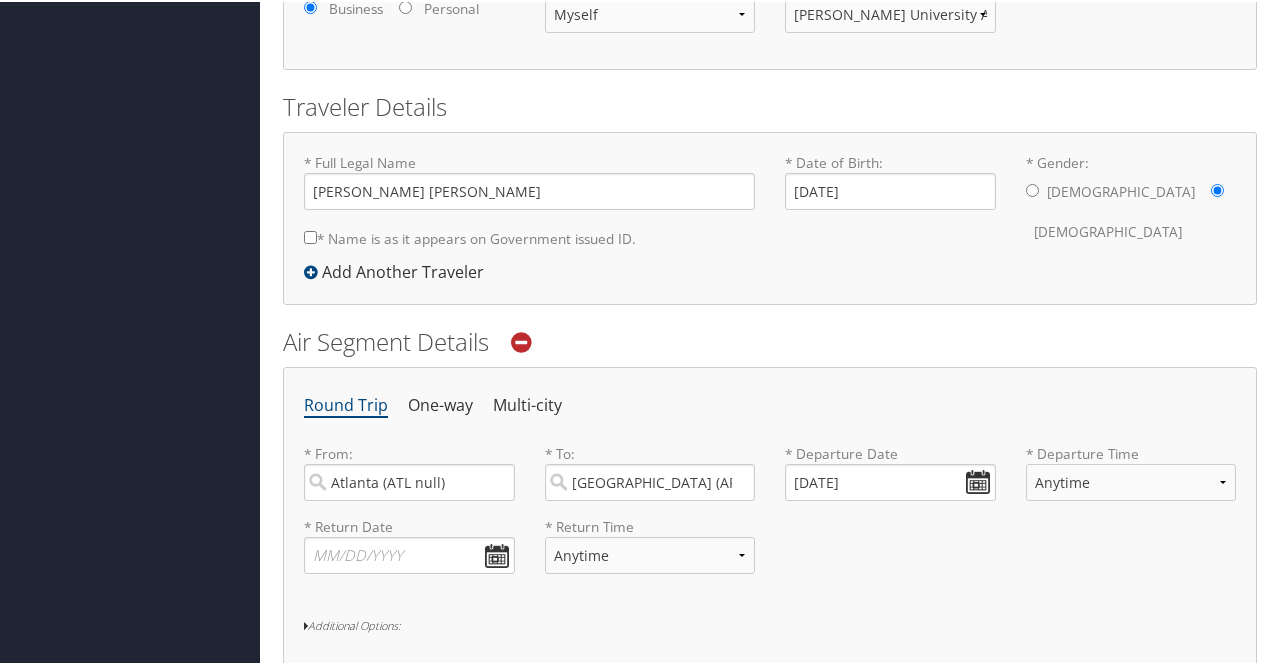 click on "Round Trip One-way Multi-city * From: Atlanta (ATL null) Required * To: Denver (APA CO) Required * Departure Date 08/06/2025 Dates must be valid * Departure Time Anytime Early Morning (5AM-7AM) Morning (7AM-12PM) Afternoon (12PM-5PM) Evening (5PM-10PM) Red Eye (10PM-5AM)  12:00 AM   1:00 AM   2:00 AM   3:00 AM   4:00 AM   5:00 AM   6:00 AM   7:00 AM   8:00 AM   9:00 AM   10:00 AM   11:00 AM   12:00 PM (Noon)   1:00 PM   2:00 PM   3:00 PM   4:00 PM   5:00 PM   6:00 PM   7:00 PM   8:00 PM   9:00 PM   10:00 PM   11:00 PM  Required * Return Date Dates must be valid * Return Time Anytime Early Morning (5AM-7AM) Morning (7AM-12PM) Afternoon (12PM-5PM) Evening (5PM-10PM) Red Eye (10PM-5AM)  12:00 AM   1:00 AM   2:00 AM   3:00 AM   4:00 AM   5:00 AM   6:00 AM   7:00 AM   8:00 AM   9:00 AM   10:00 AM   11:00 AM   12:00 PM (Noon)   1:00 PM   2:00 PM   3:00 PM   4:00 PM   5:00 PM   6:00 PM   7:00 PM   8:00 PM   9:00 PM   10:00 PM   11:00 PM  Required   Additional Options: * Denotes required field" at bounding box center [770, 530] 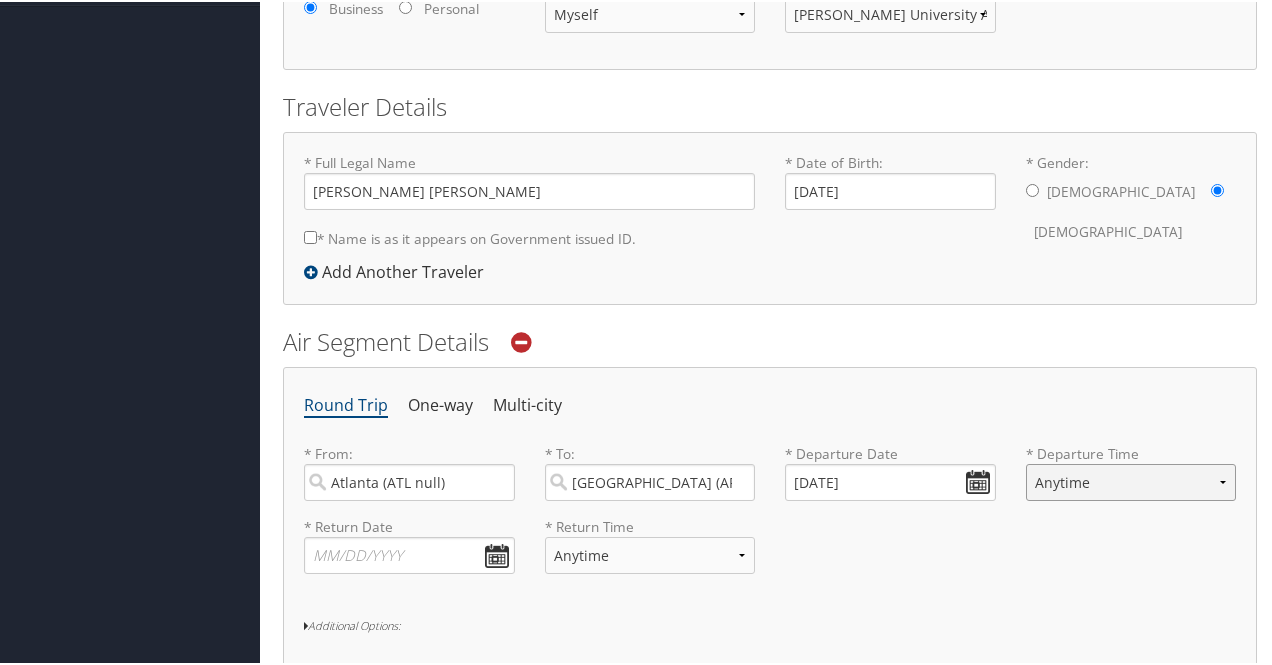 click on "Anytime Early Morning (5AM-7AM) Morning (7AM-12PM) Afternoon (12PM-5PM) Evening (5PM-10PM) Red Eye (10PM-5AM)  12:00 AM   1:00 AM   2:00 AM   3:00 AM   4:00 AM   5:00 AM   6:00 AM   7:00 AM   8:00 AM   9:00 AM   10:00 AM   11:00 AM   12:00 PM (Noon)   1:00 PM   2:00 PM   3:00 PM   4:00 PM   5:00 PM   6:00 PM   7:00 PM   8:00 PM   9:00 PM   10:00 PM   11:00 PM" at bounding box center (1131, 480) 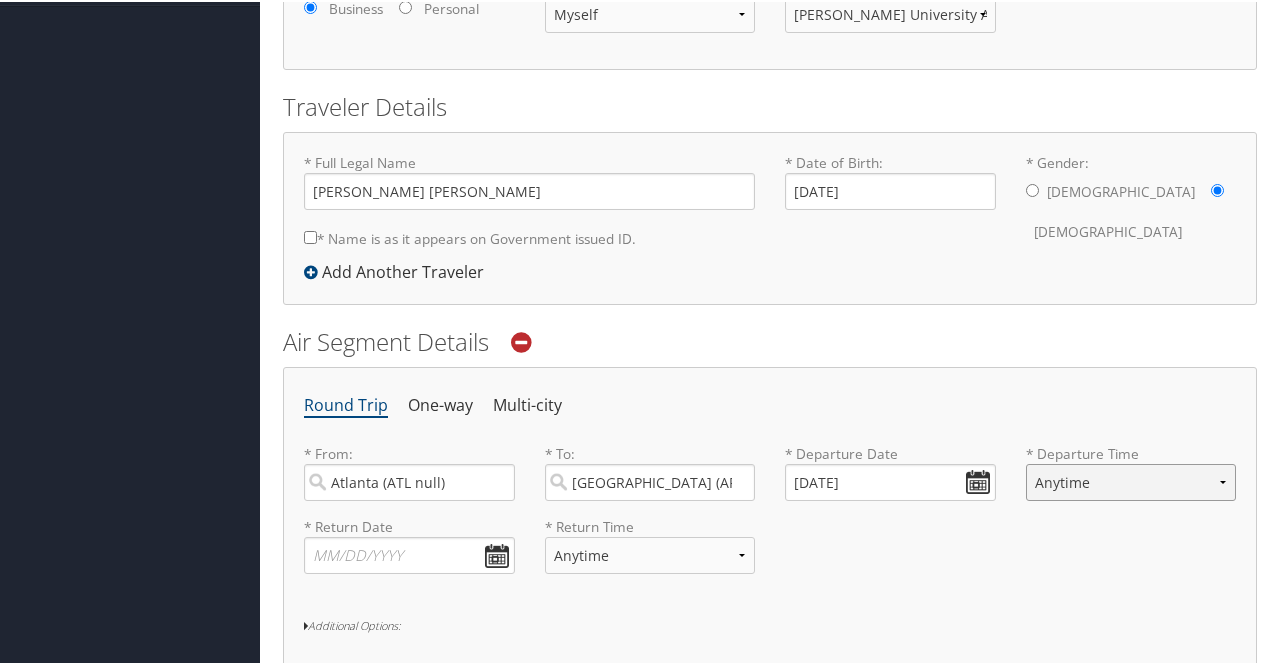 select on "9:00 AM" 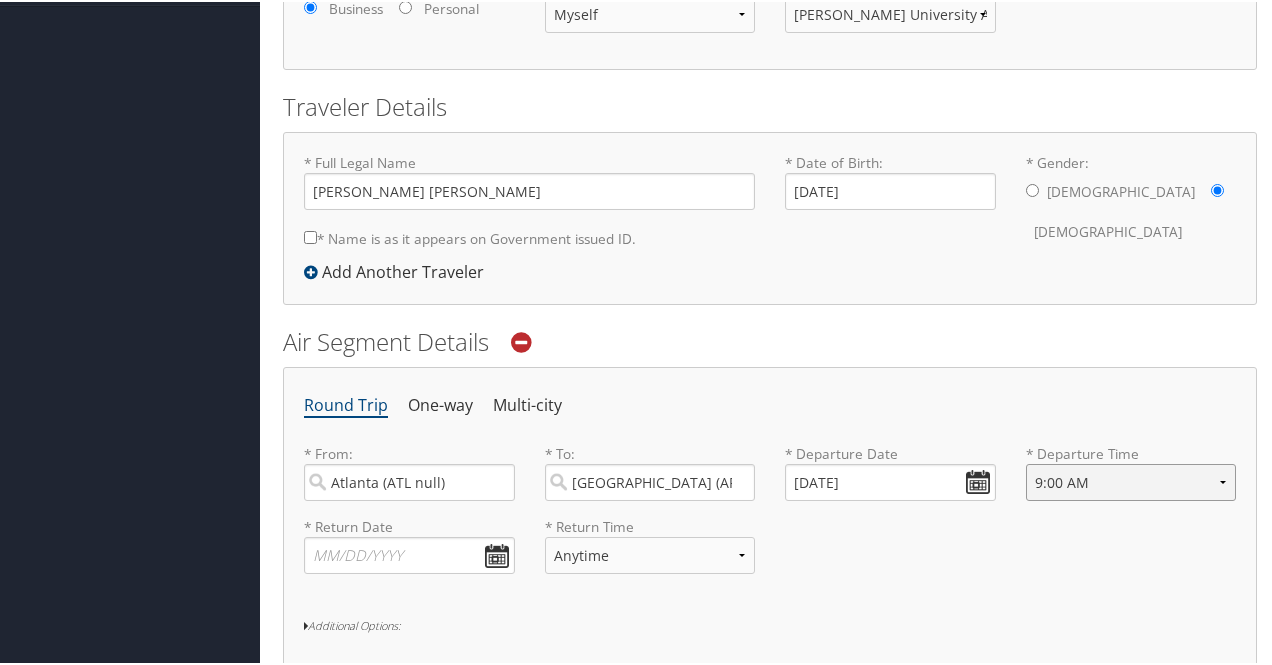 click on "Anytime Early Morning (5AM-7AM) Morning (7AM-12PM) Afternoon (12PM-5PM) Evening (5PM-10PM) Red Eye (10PM-5AM)  12:00 AM   1:00 AM   2:00 AM   3:00 AM   4:00 AM   5:00 AM   6:00 AM   7:00 AM   8:00 AM   9:00 AM   10:00 AM   11:00 AM   12:00 PM (Noon)   1:00 PM   2:00 PM   3:00 PM   4:00 PM   5:00 PM   6:00 PM   7:00 PM   8:00 PM   9:00 PM   10:00 PM   11:00 PM" at bounding box center [1131, 480] 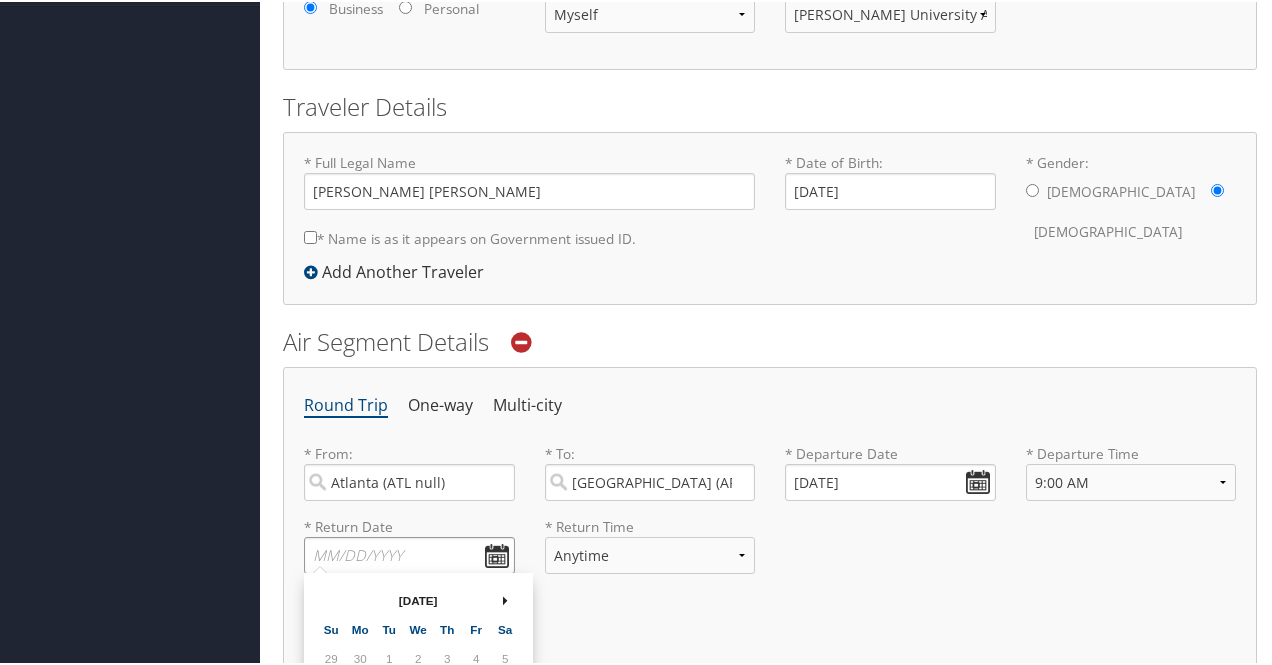 click at bounding box center (409, 553) 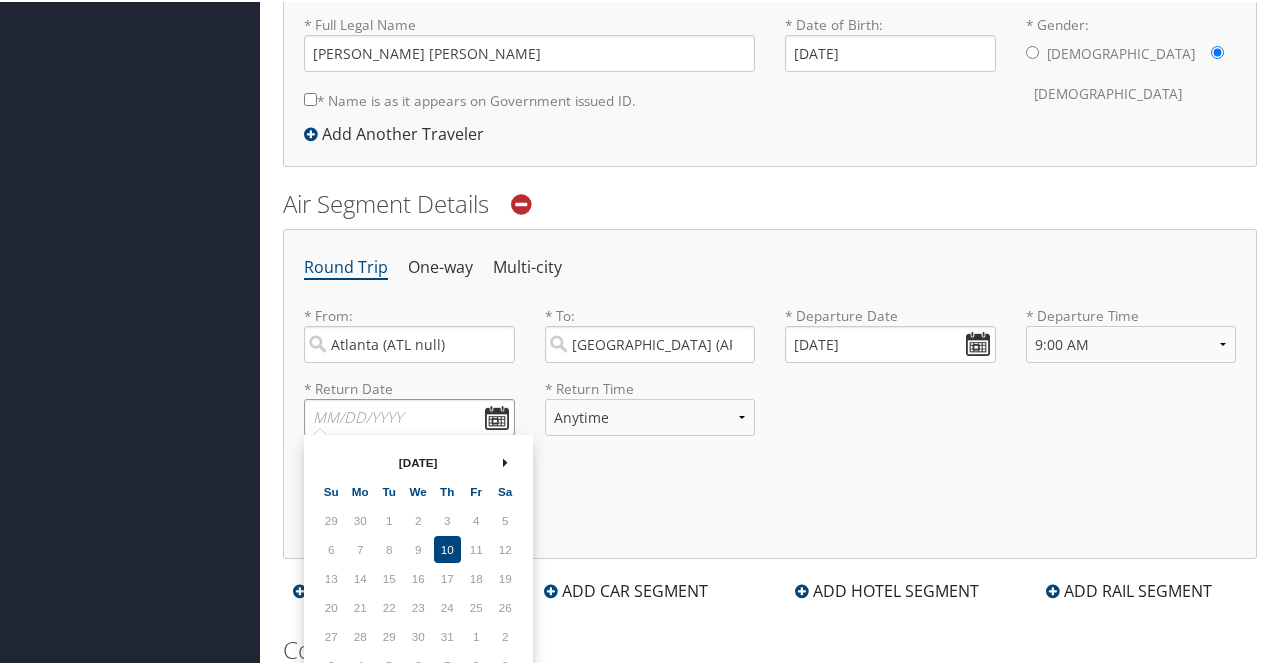 scroll, scrollTop: 501, scrollLeft: 0, axis: vertical 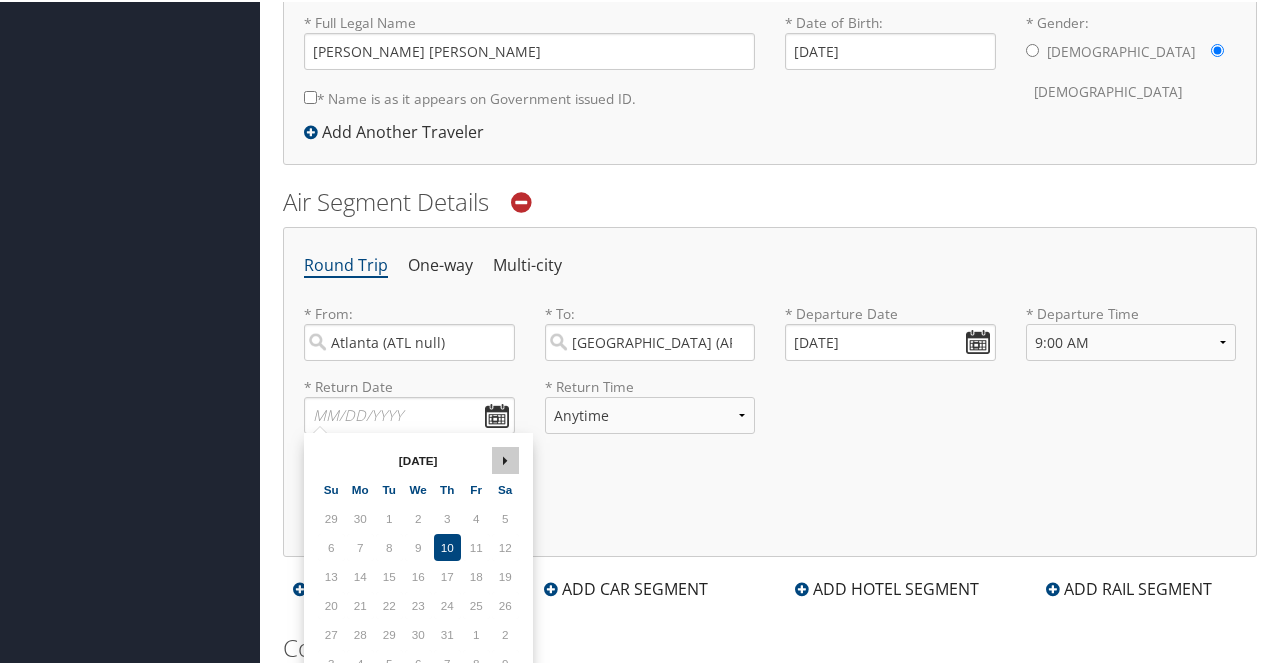 click at bounding box center [505, 460] 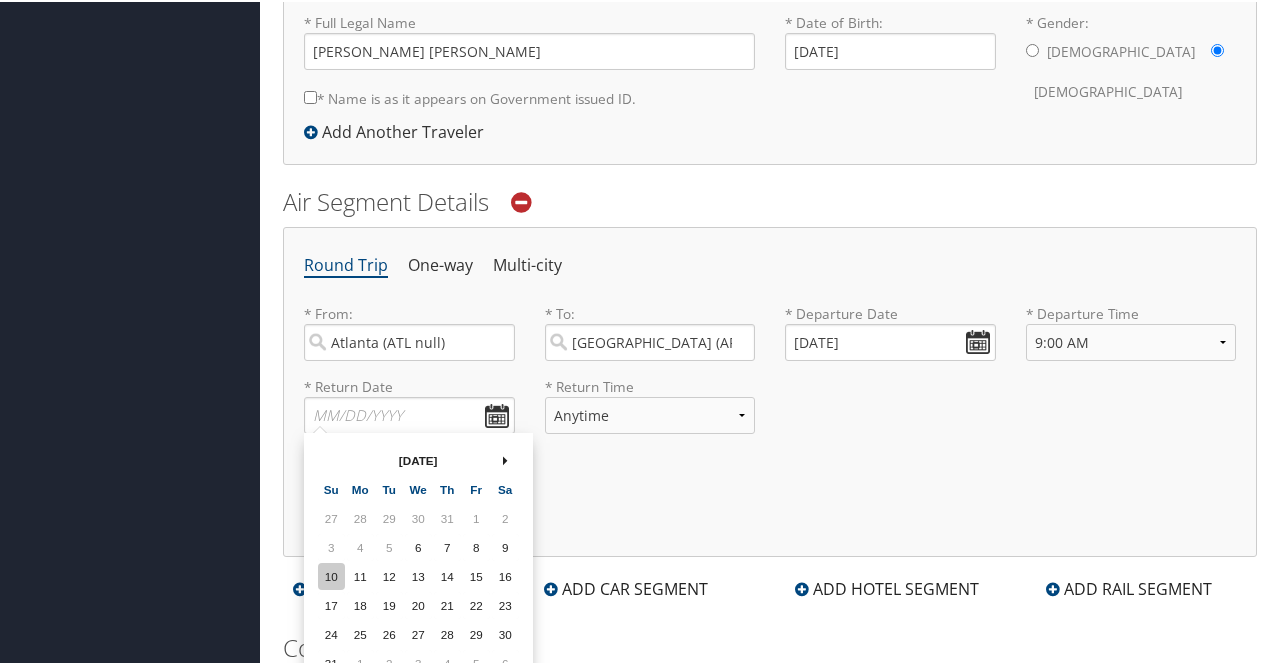 click on "10" at bounding box center [331, 574] 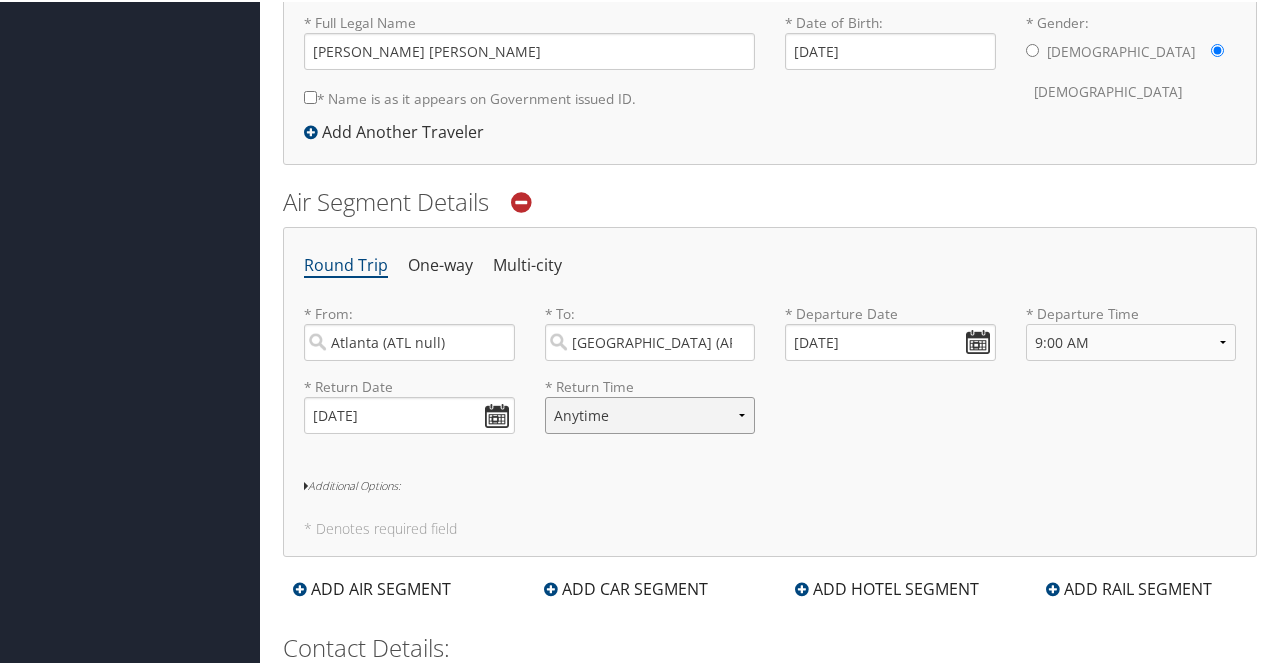 click on "Anytime Early Morning (5AM-7AM) Morning (7AM-12PM) Afternoon (12PM-5PM) Evening (5PM-10PM) Red Eye (10PM-5AM)  12:00 AM   1:00 AM   2:00 AM   3:00 AM   4:00 AM   5:00 AM   6:00 AM   7:00 AM   8:00 AM   9:00 AM   10:00 AM   11:00 AM   12:00 PM (Noon)   1:00 PM   2:00 PM   3:00 PM   4:00 PM   5:00 PM   6:00 PM   7:00 PM   8:00 PM   9:00 PM   10:00 PM   11:00 PM" at bounding box center (650, 413) 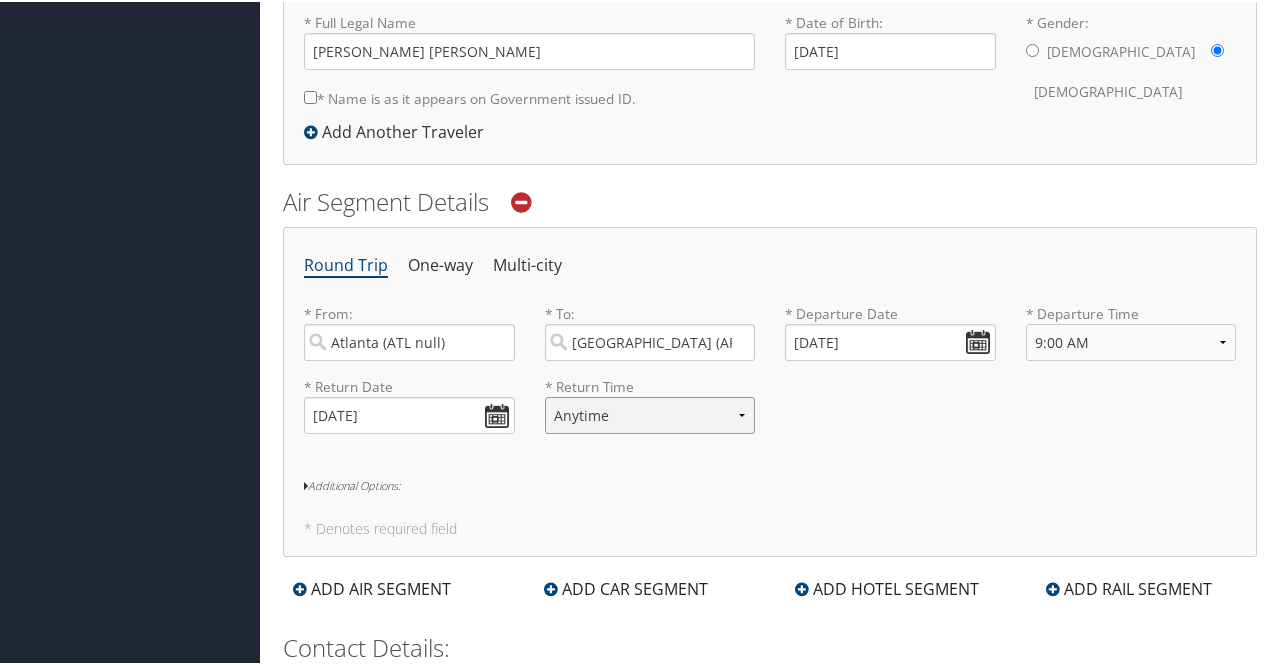 select on "10:00 AM" 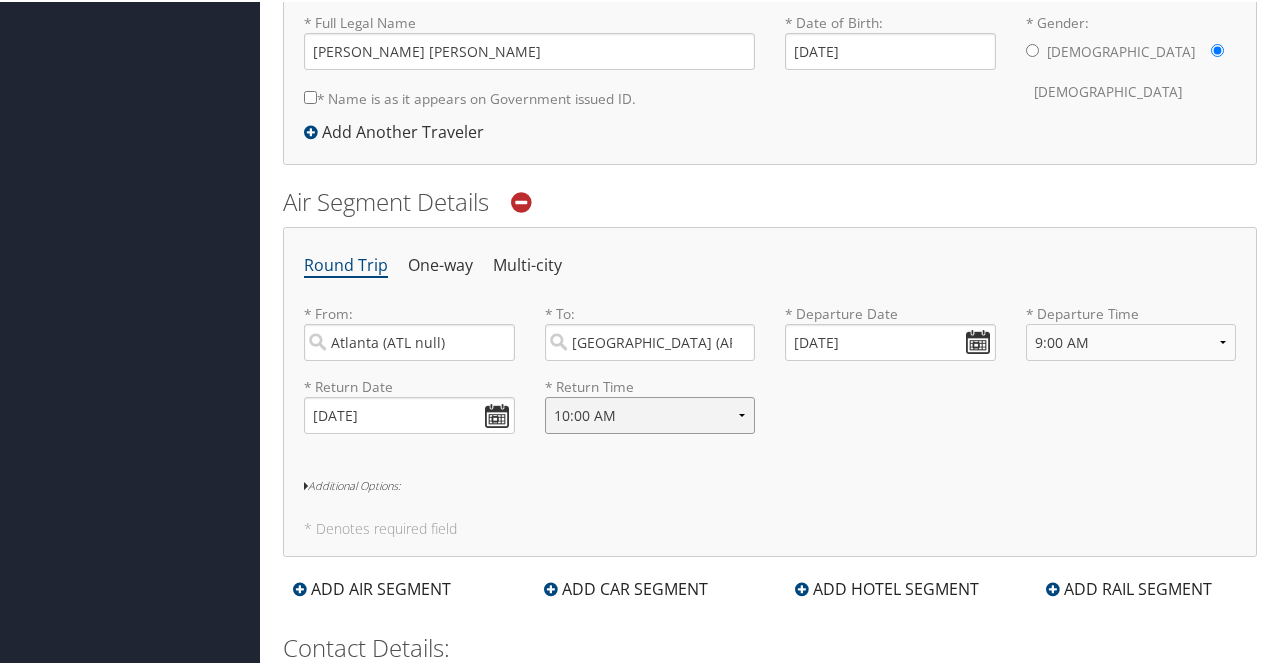 click on "Anytime Early Morning (5AM-7AM) Morning (7AM-12PM) Afternoon (12PM-5PM) Evening (5PM-10PM) Red Eye (10PM-5AM)  12:00 AM   1:00 AM   2:00 AM   3:00 AM   4:00 AM   5:00 AM   6:00 AM   7:00 AM   8:00 AM   9:00 AM   10:00 AM   11:00 AM   12:00 PM (Noon)   1:00 PM   2:00 PM   3:00 PM   4:00 PM   5:00 PM   6:00 PM   7:00 PM   8:00 PM   9:00 PM   10:00 PM   11:00 PM" at bounding box center (650, 413) 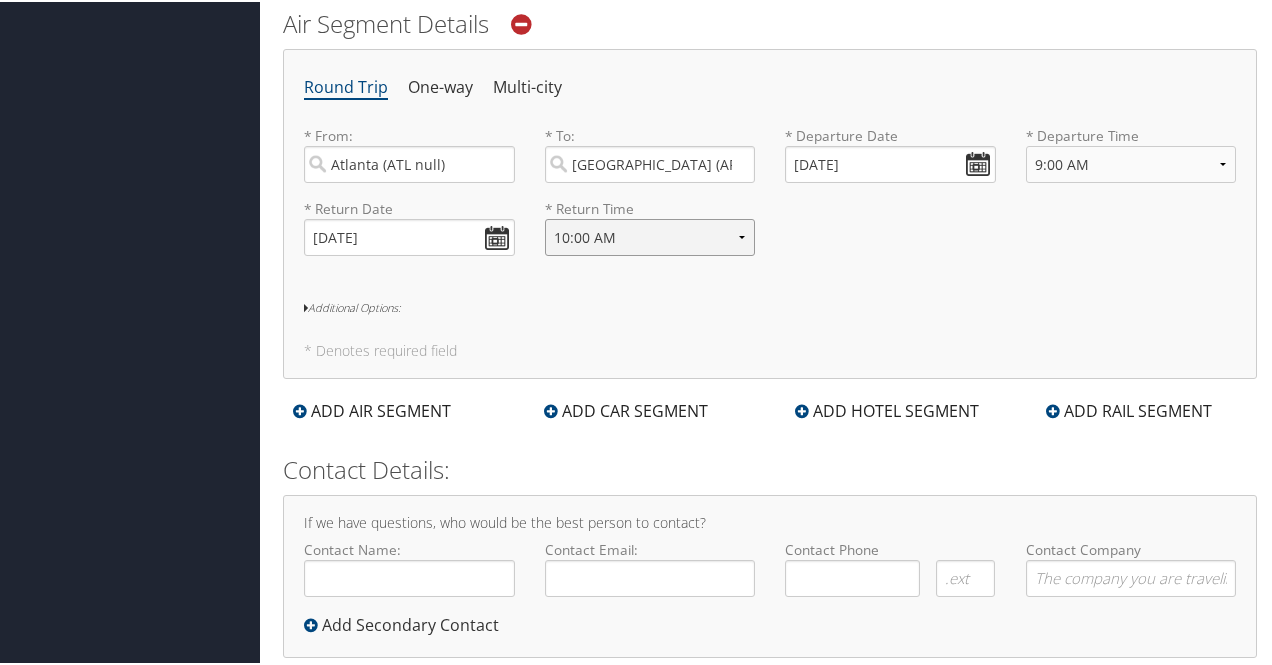 scroll, scrollTop: 716, scrollLeft: 0, axis: vertical 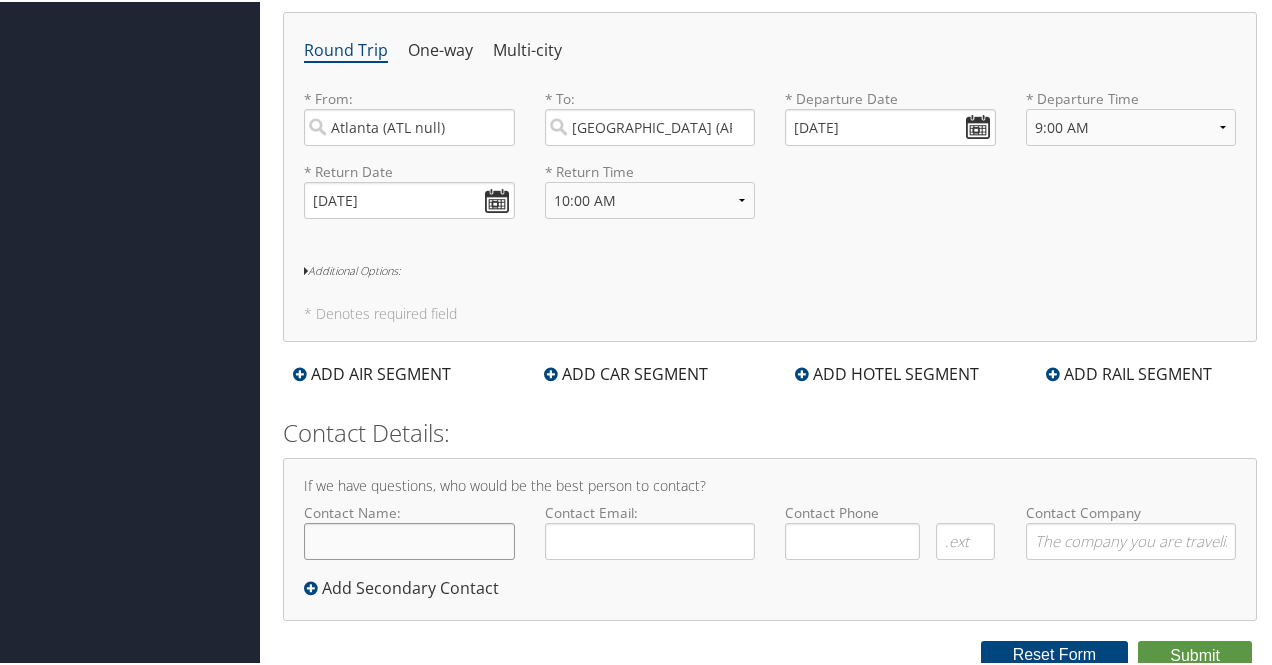 click on "Contact Name:" 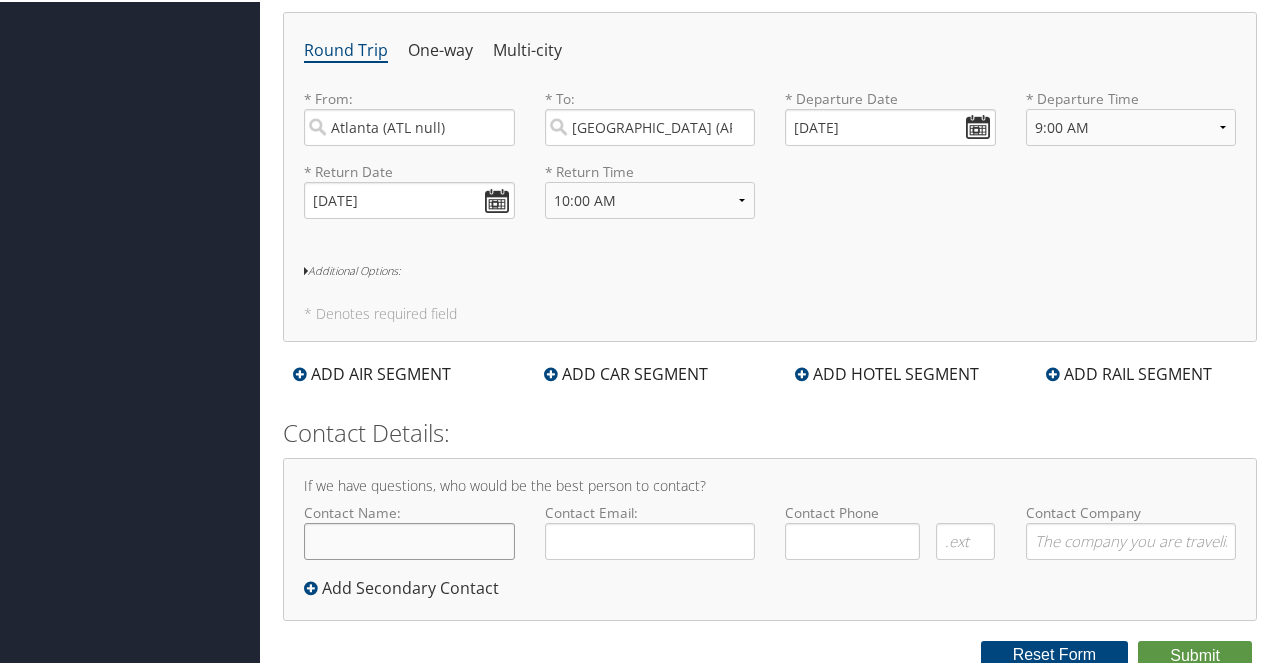 type on "[PERSON_NAME]" 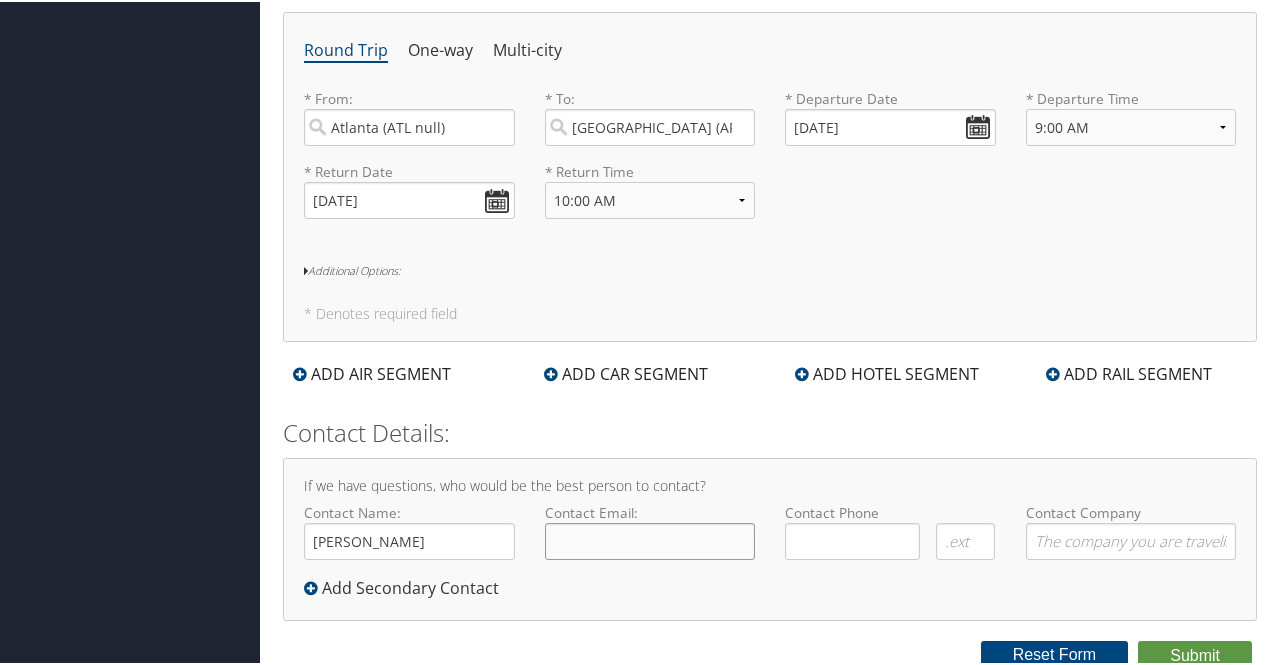 click on "Contact Email:" 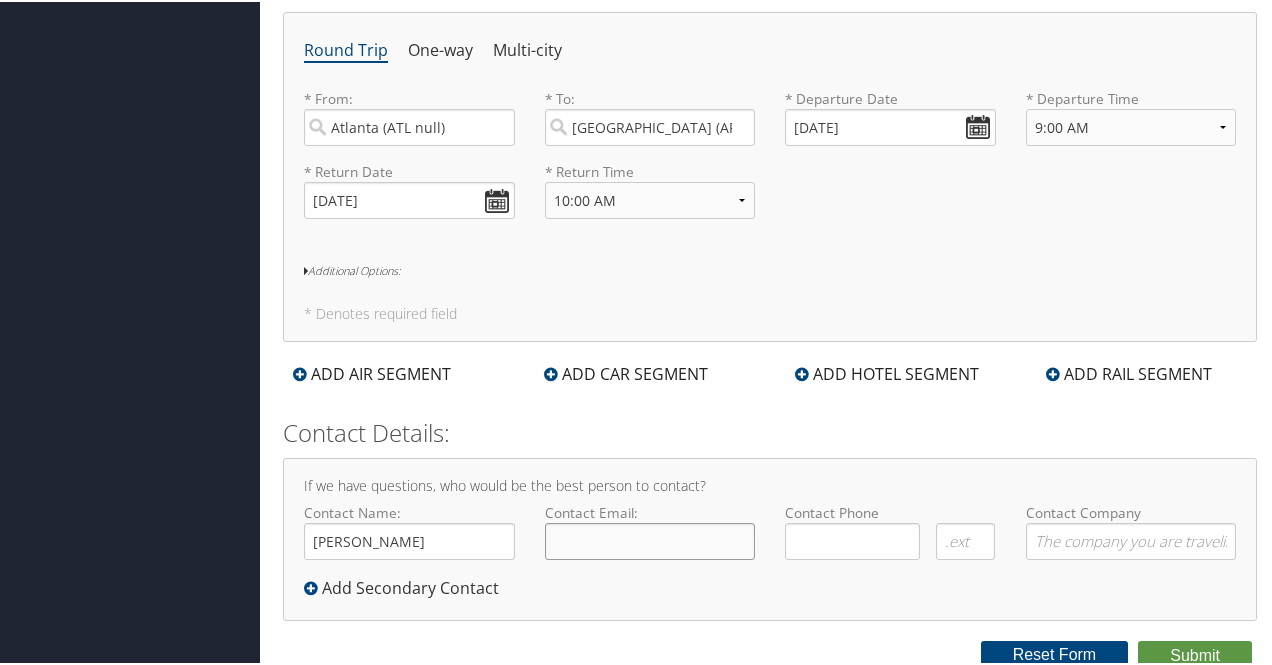 type on "jvandoorn@troy.edu" 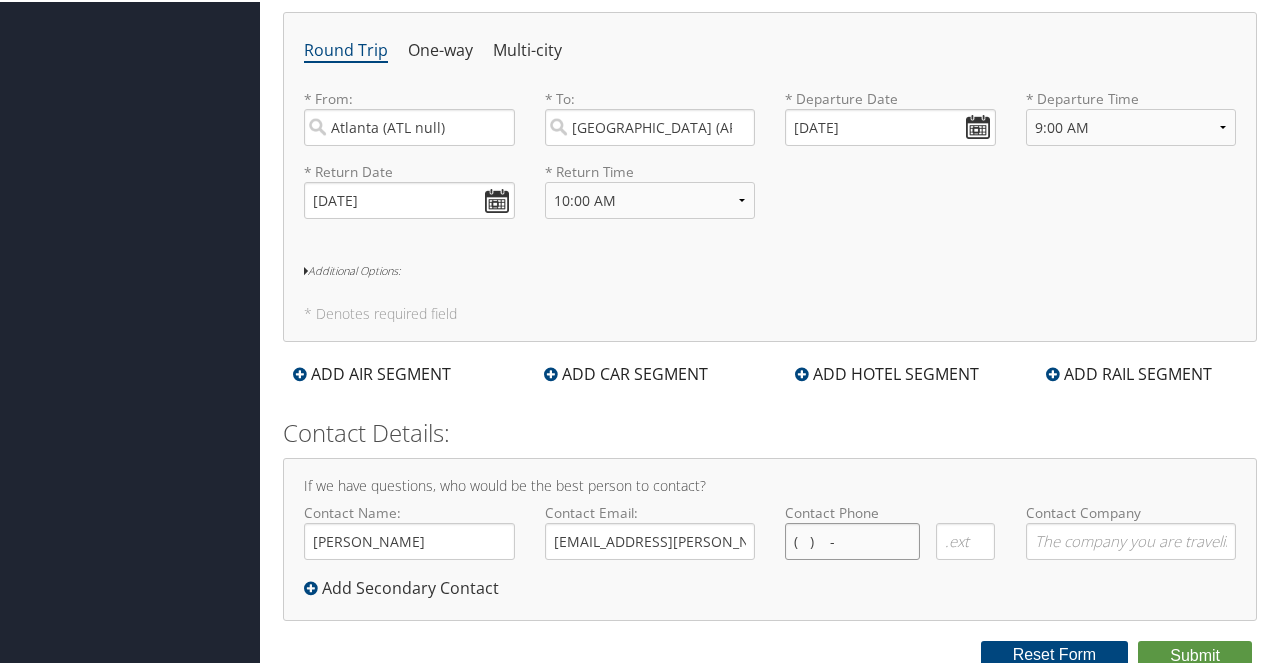 click on "(   )    -" at bounding box center (852, 539) 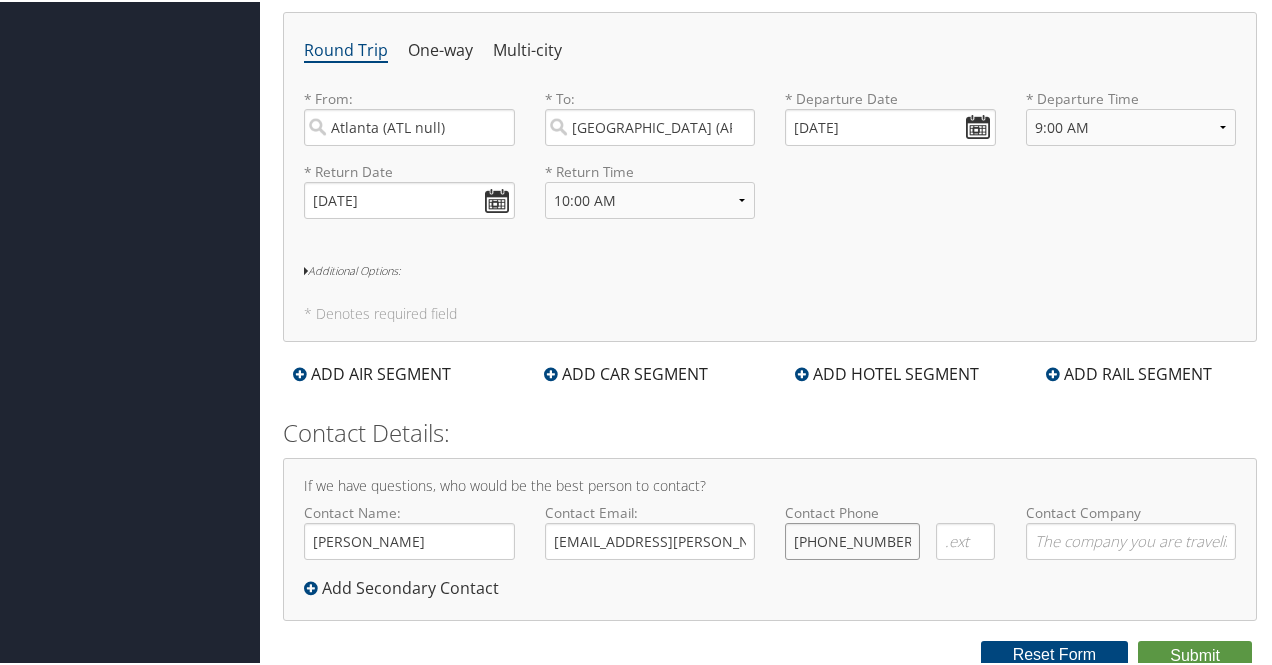 type on "(334) 448-5189" 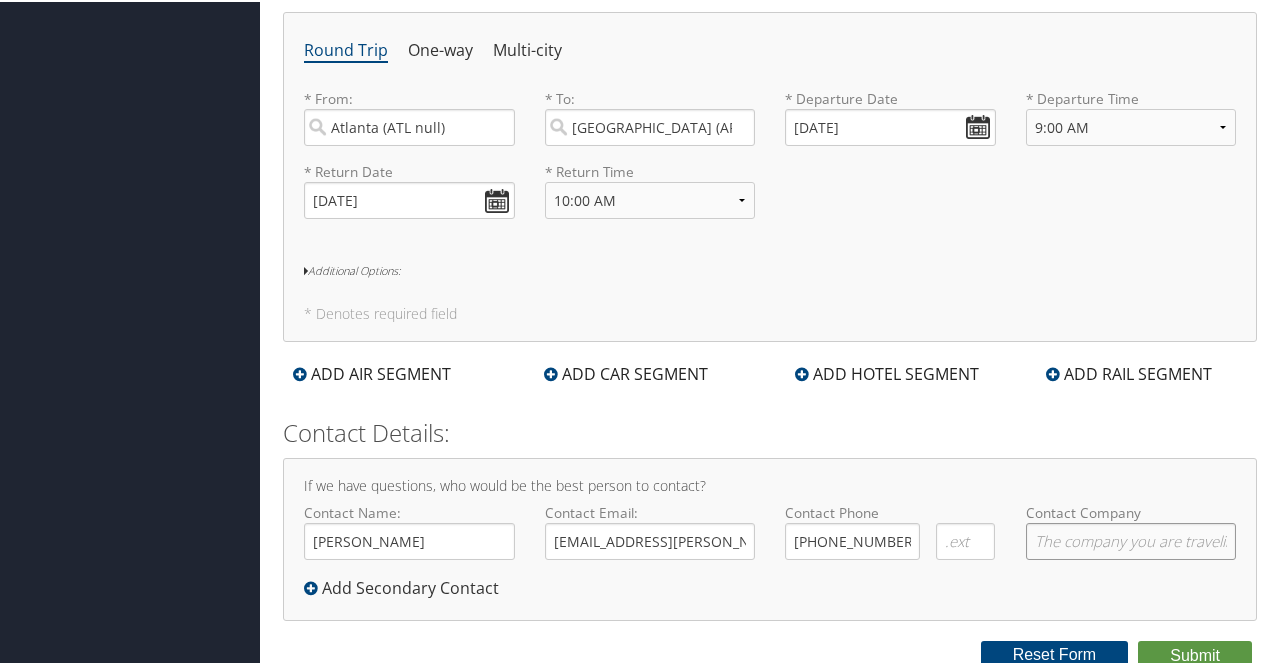 click on "Contact Company" 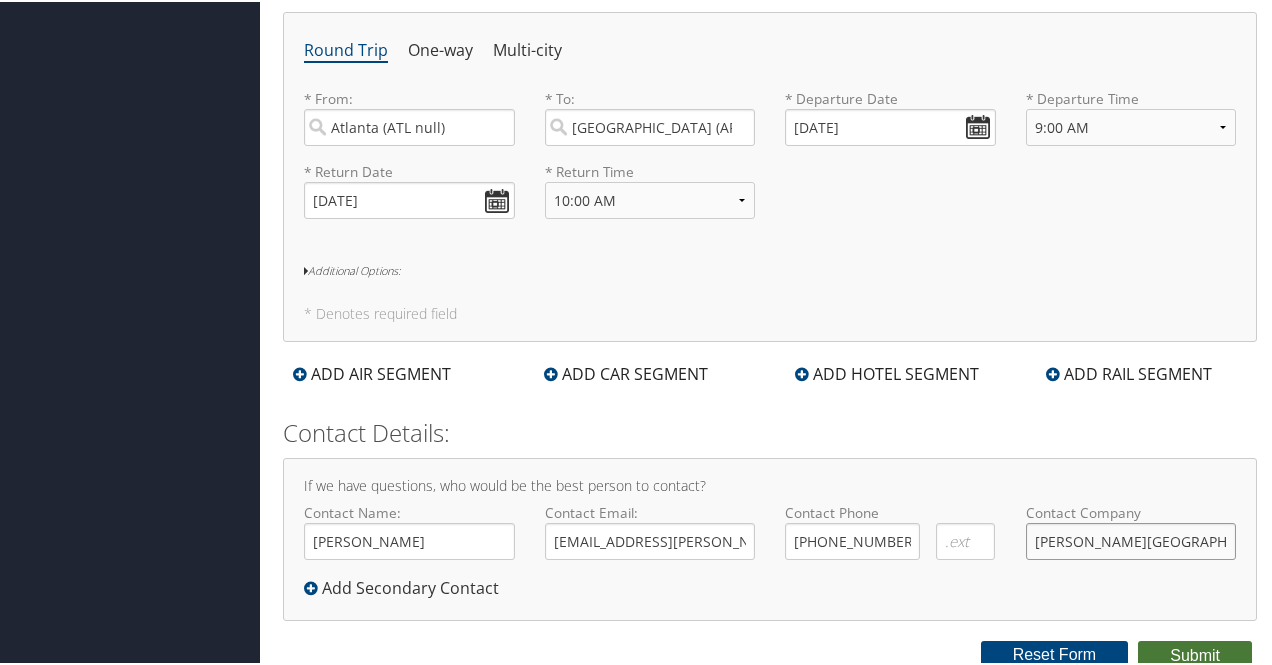 type on "[PERSON_NAME][GEOGRAPHIC_DATA]" 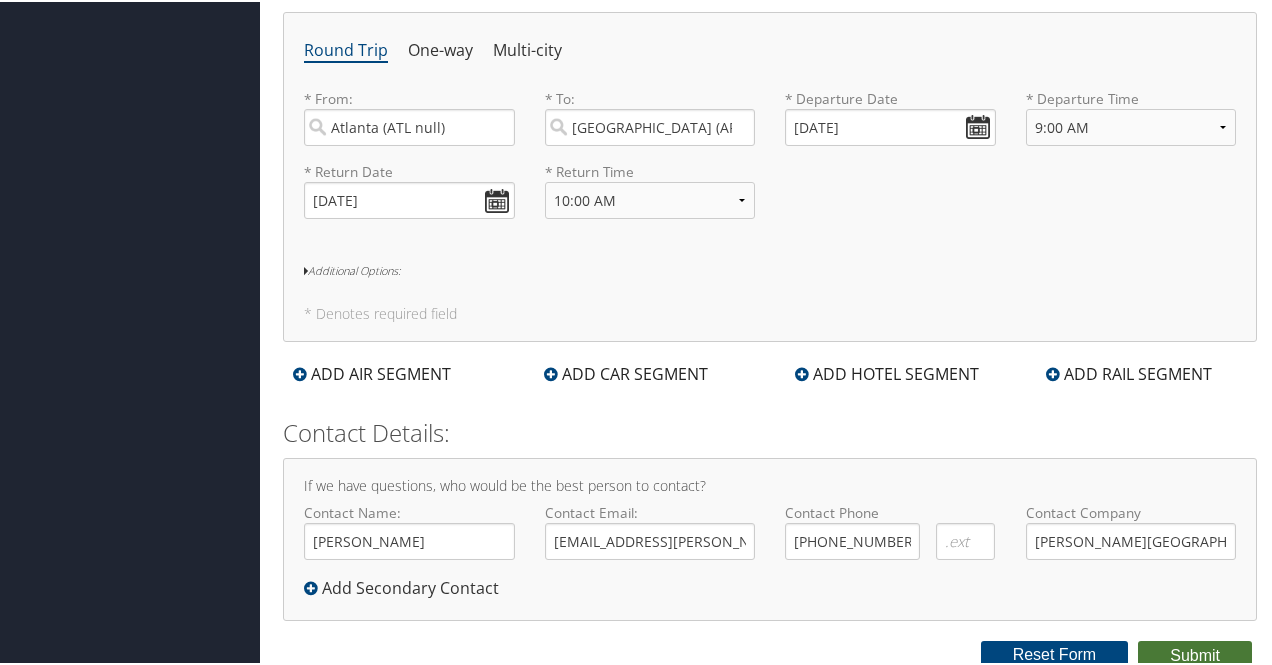 click on "Submit" at bounding box center [1195, 654] 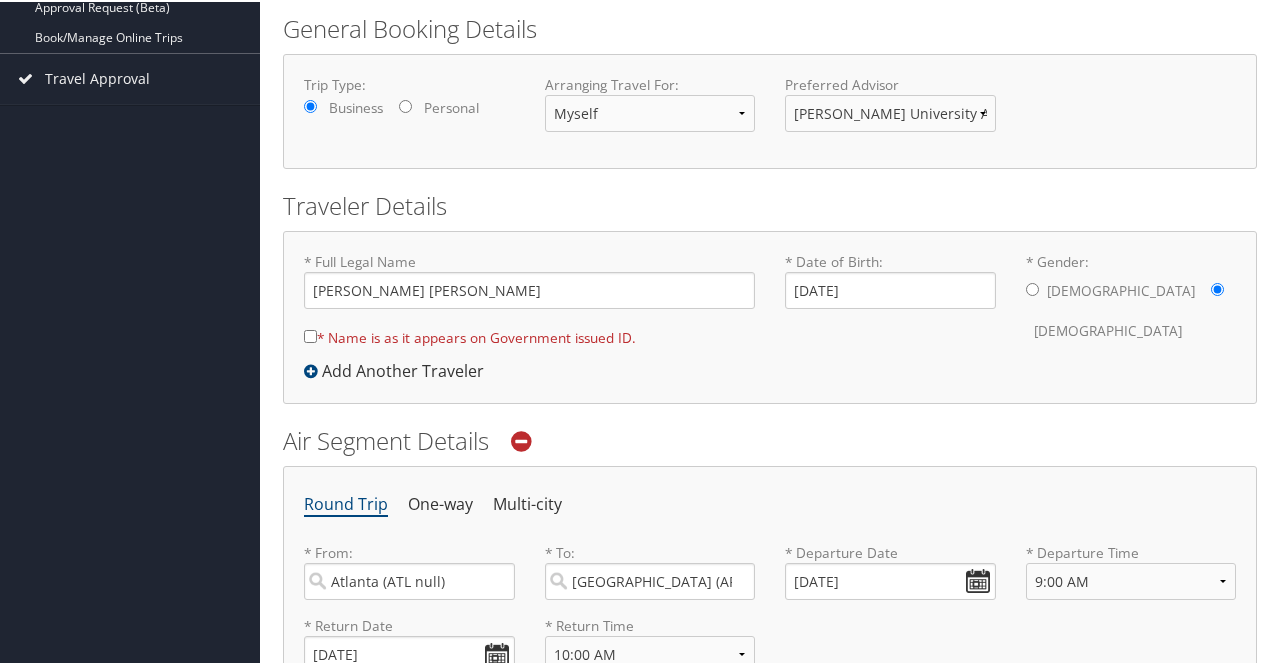click on "* Name is as it appears on Government issued ID." at bounding box center [310, 334] 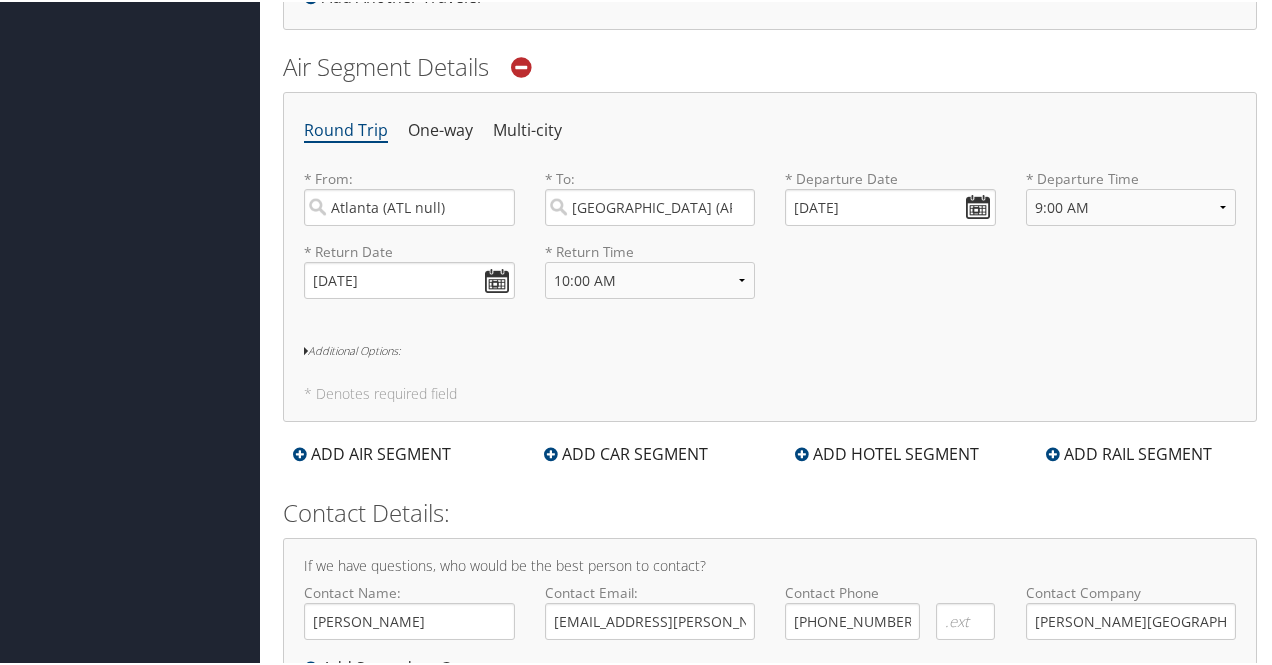 scroll, scrollTop: 716, scrollLeft: 0, axis: vertical 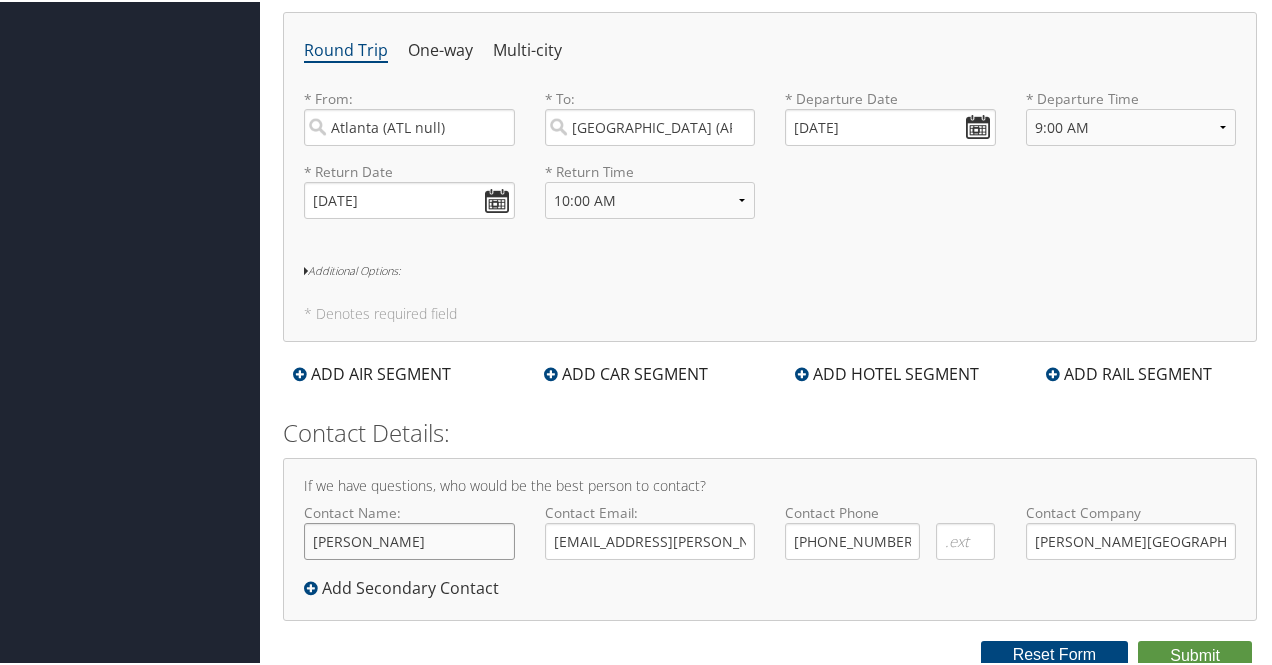 click on "[PERSON_NAME]" 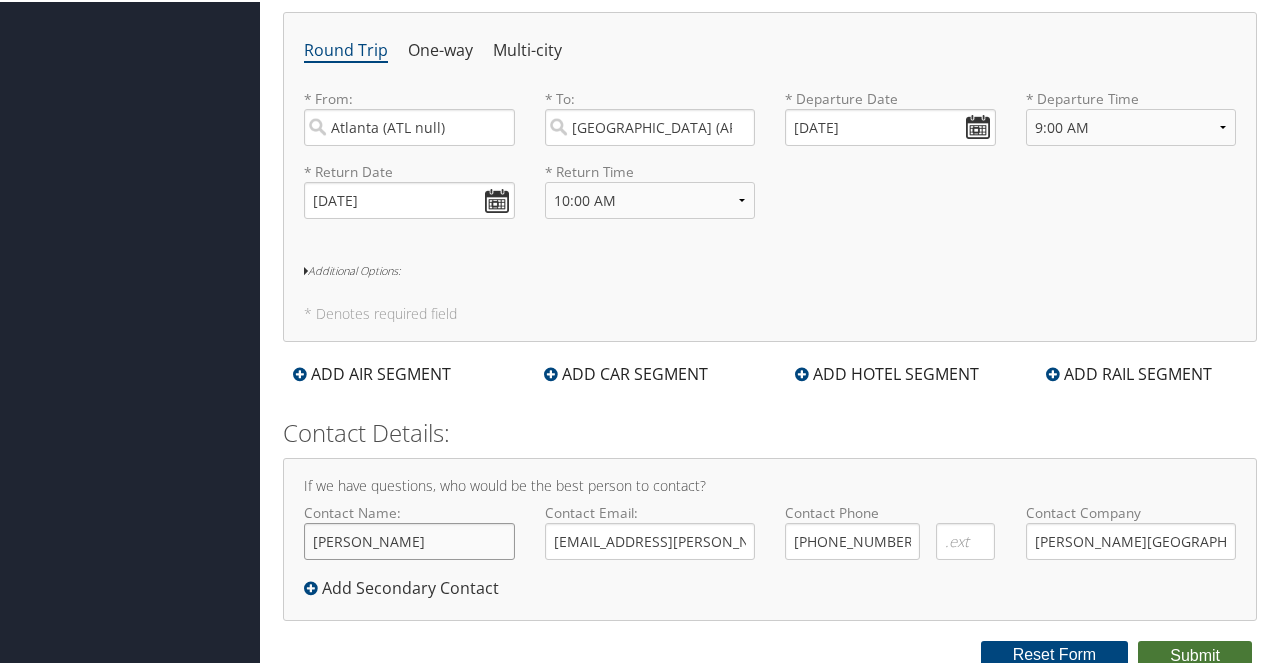 type on "Judy R. Van Doorn" 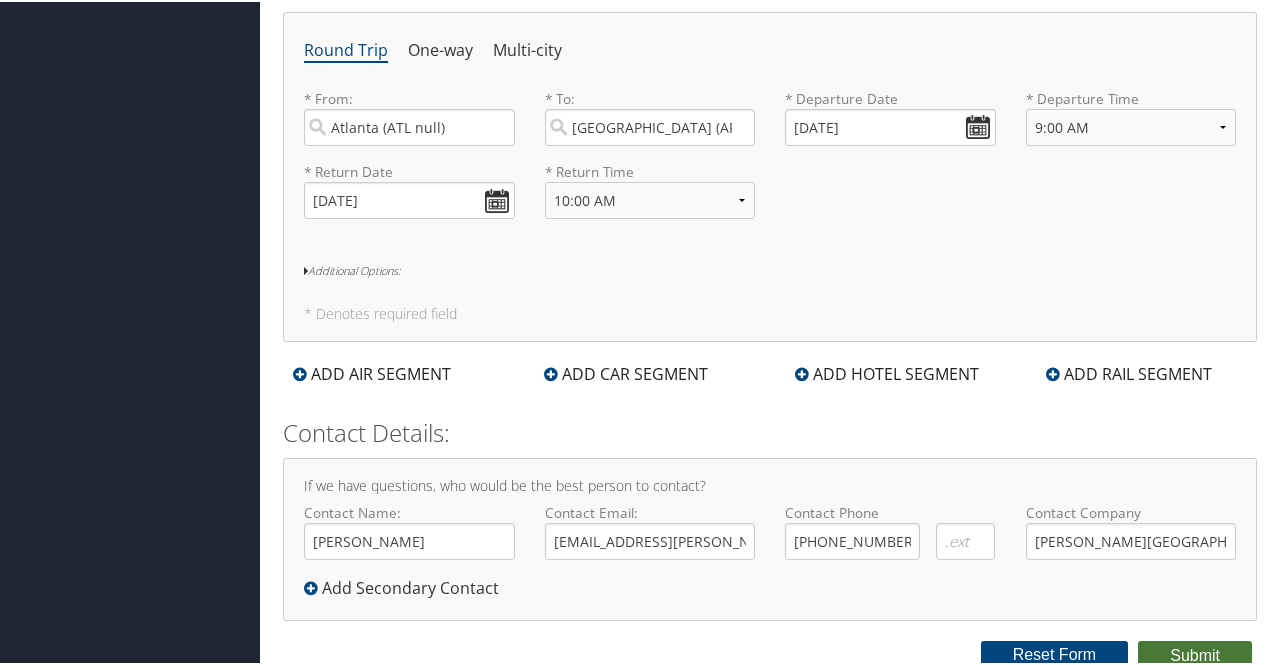 click on "Submit" at bounding box center (1195, 654) 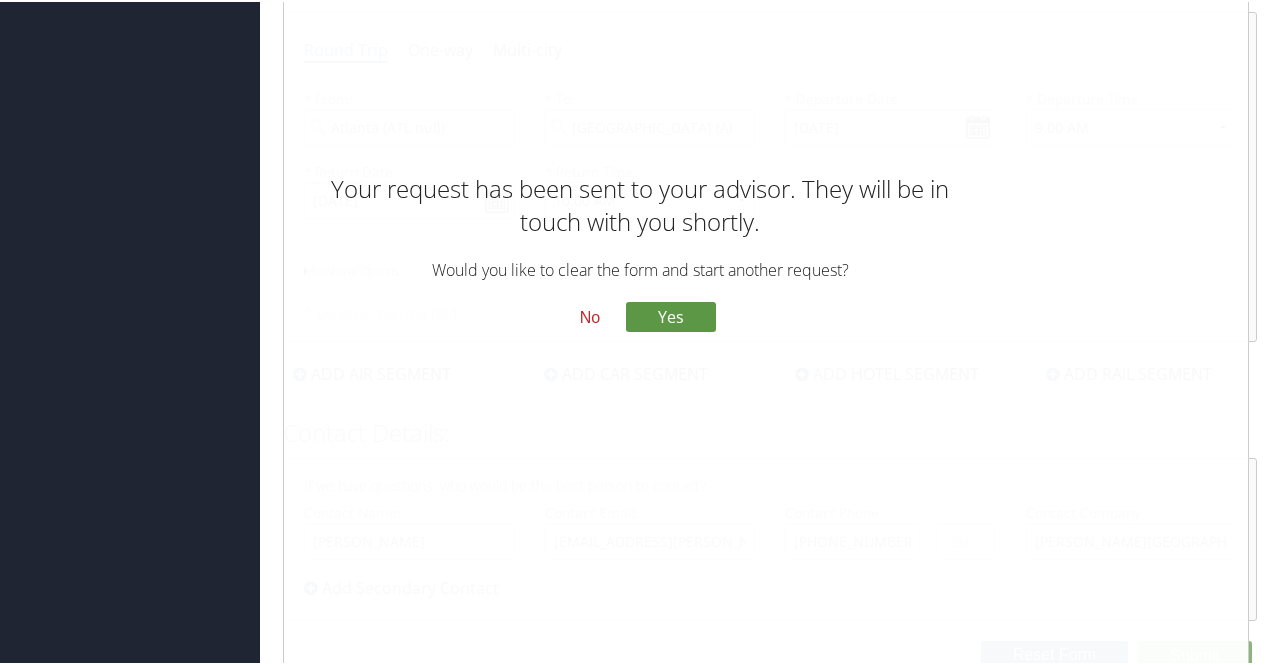 click on "No" at bounding box center [590, 316] 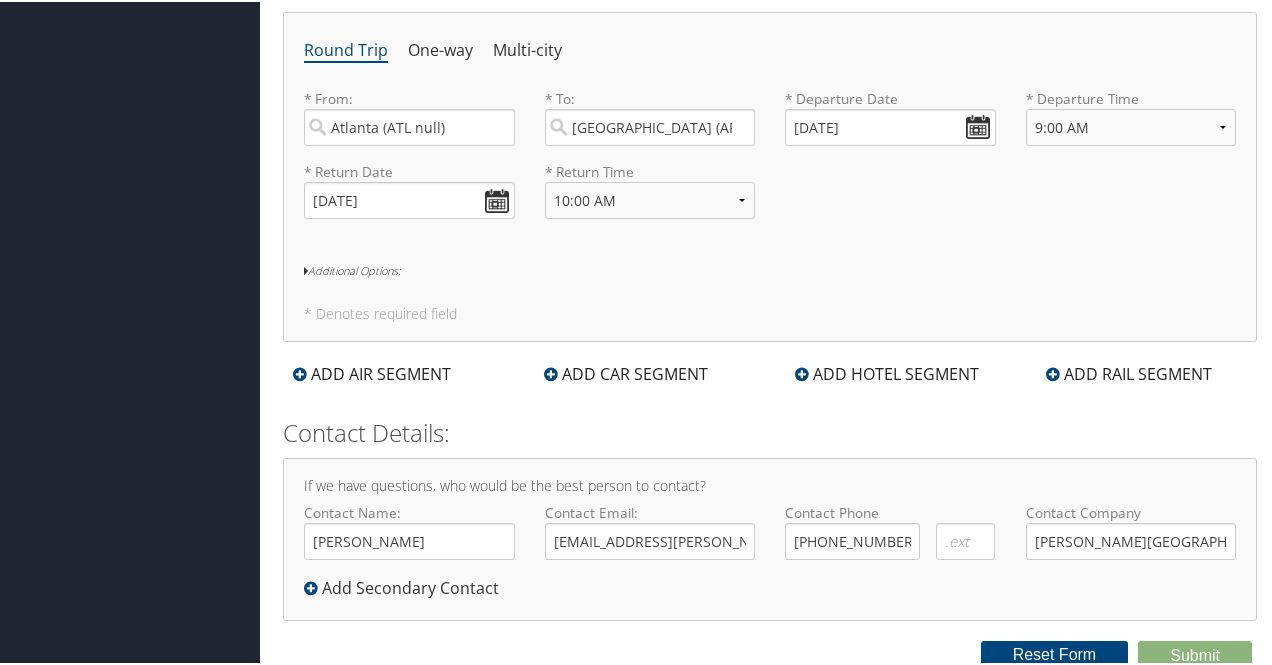 click on "Agent Booking Request
Judy Van Doorn
Judy Van Doorn
My Settings
Travel Agency Contacts
View Travel Profile
Give Feedback
No" at bounding box center [770, -24] 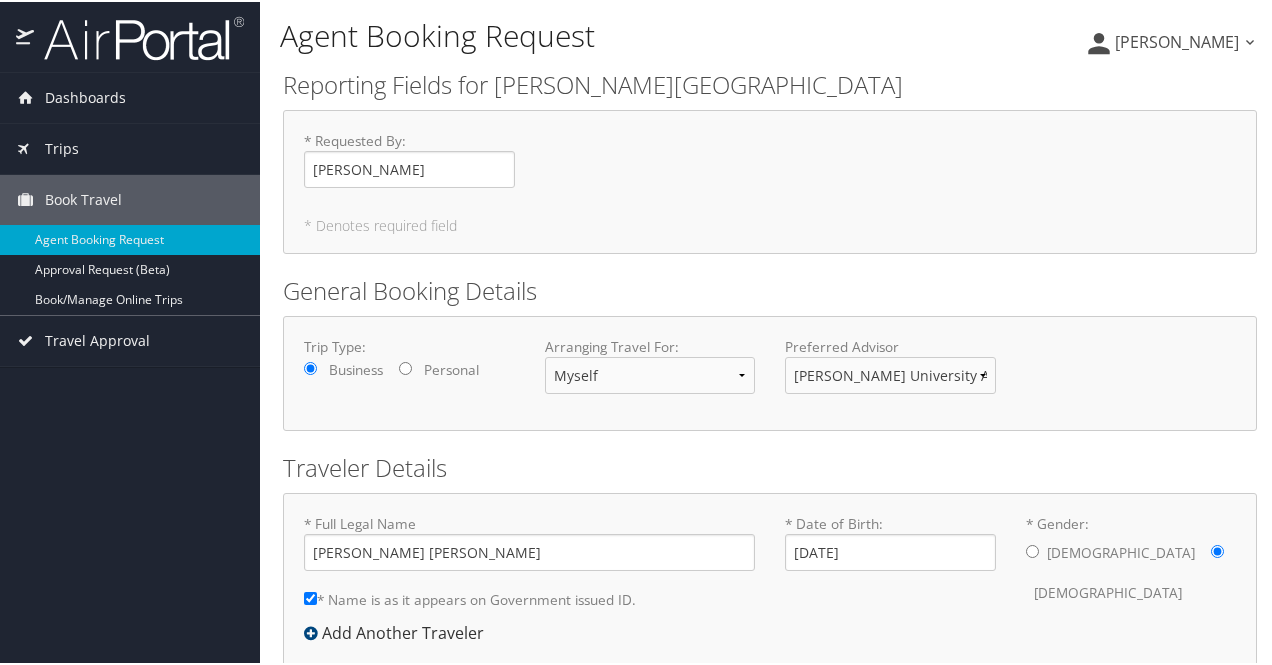 click on "[PERSON_NAME]" at bounding box center [1177, 40] 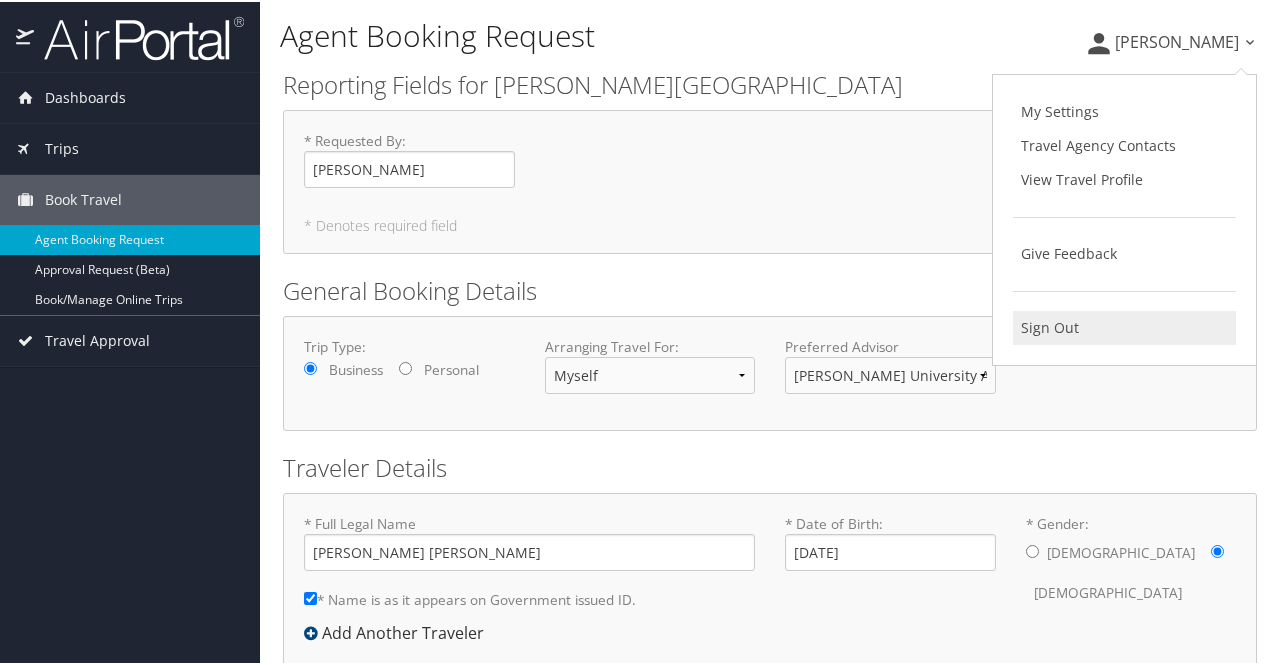 click on "Sign Out" at bounding box center [1124, 326] 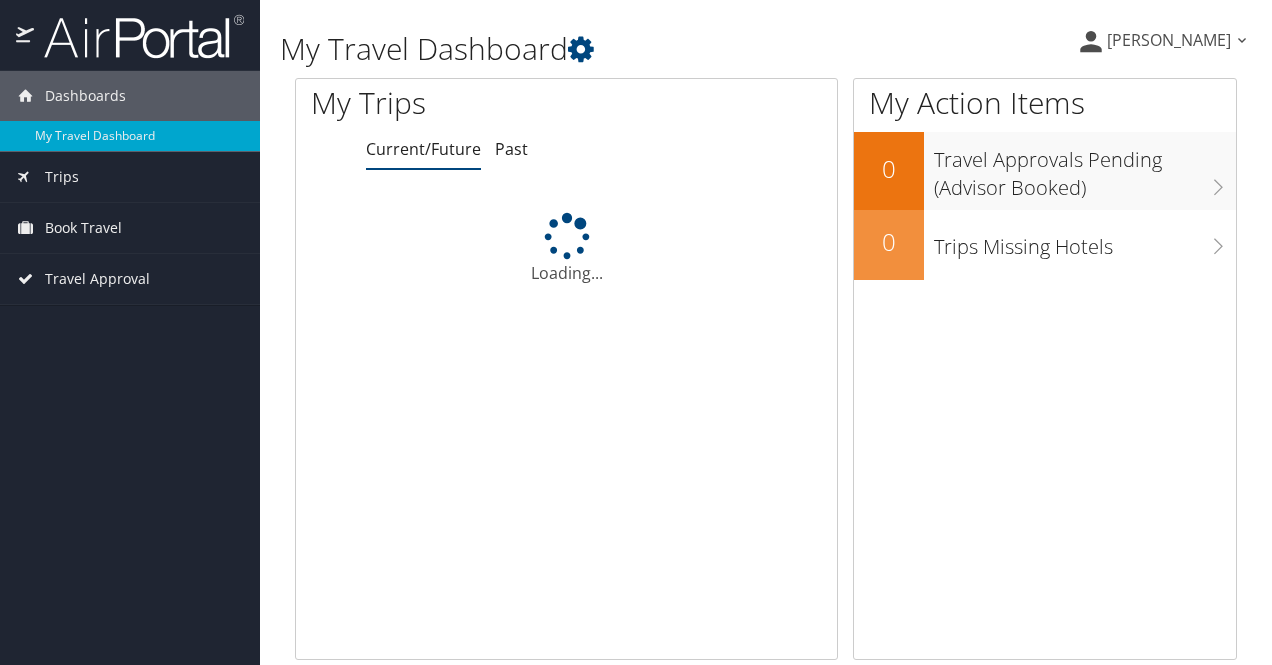 scroll, scrollTop: 0, scrollLeft: 0, axis: both 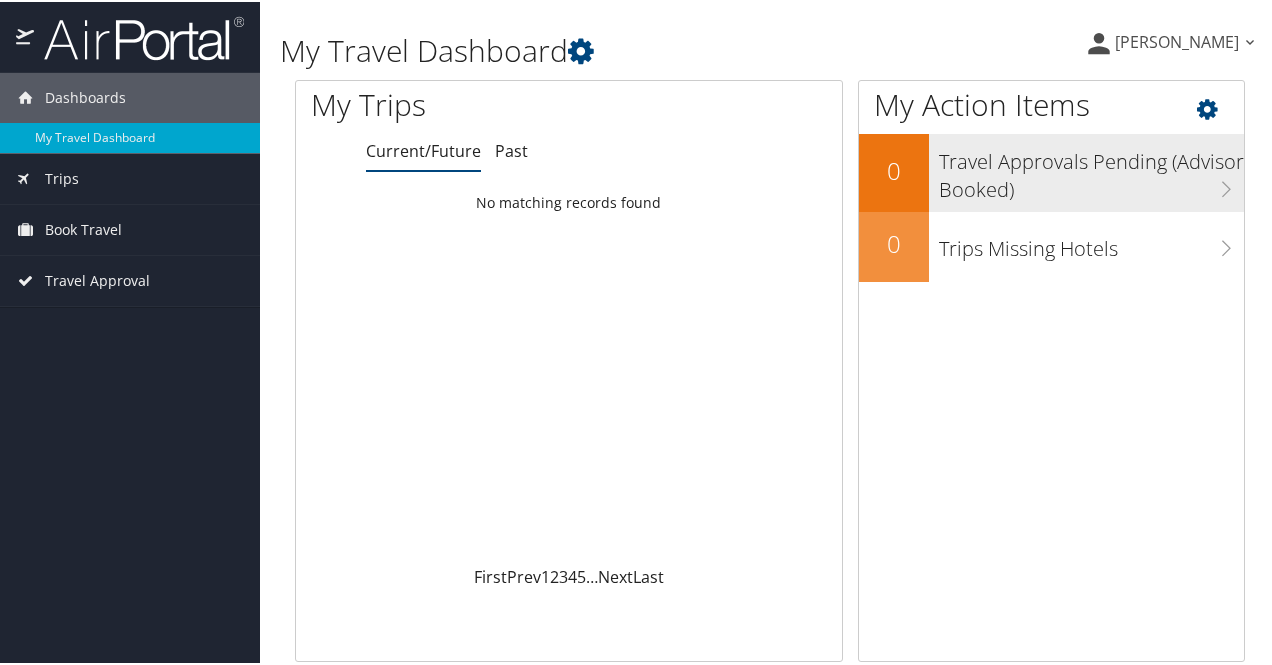 click on "Travel Approvals Pending (Advisor Booked)" at bounding box center (1091, 169) 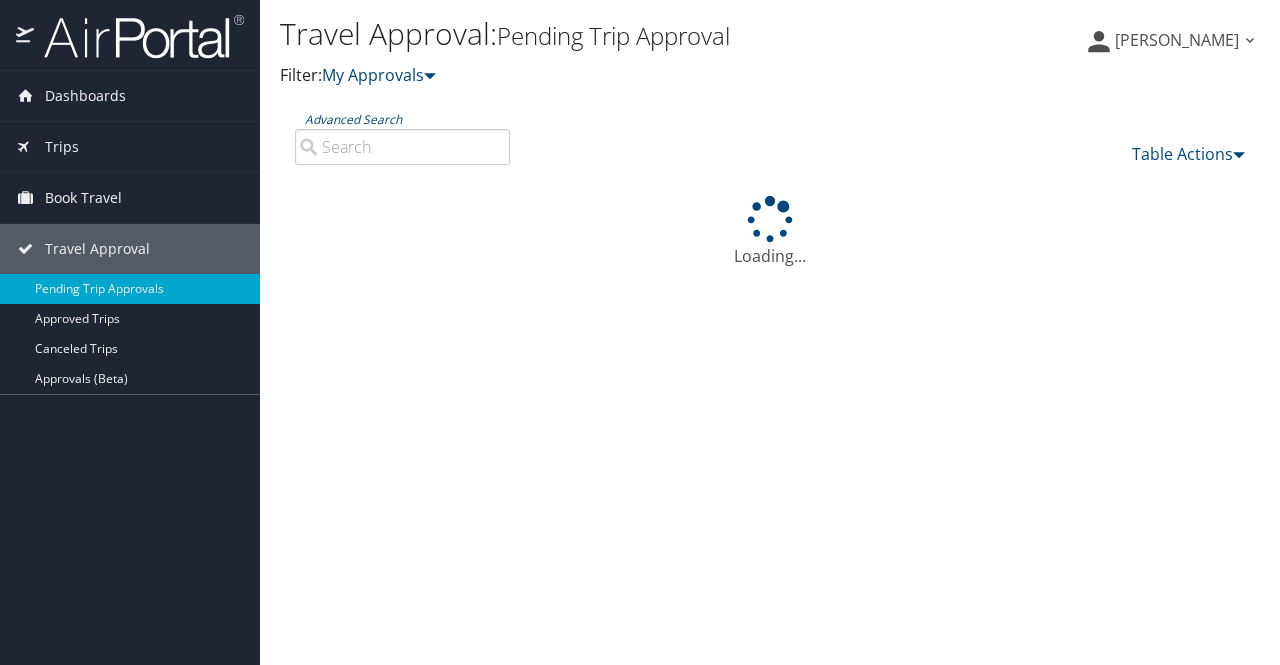 scroll, scrollTop: 0, scrollLeft: 0, axis: both 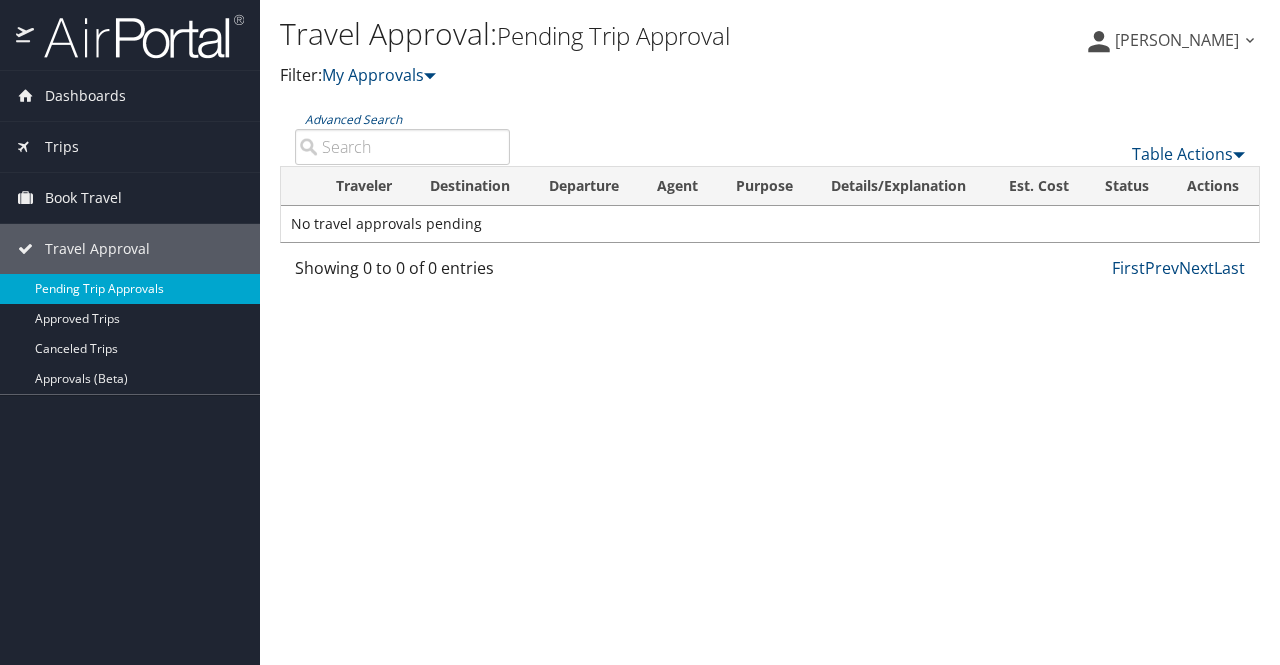 click on "Pending Trip Approvals" at bounding box center [130, 289] 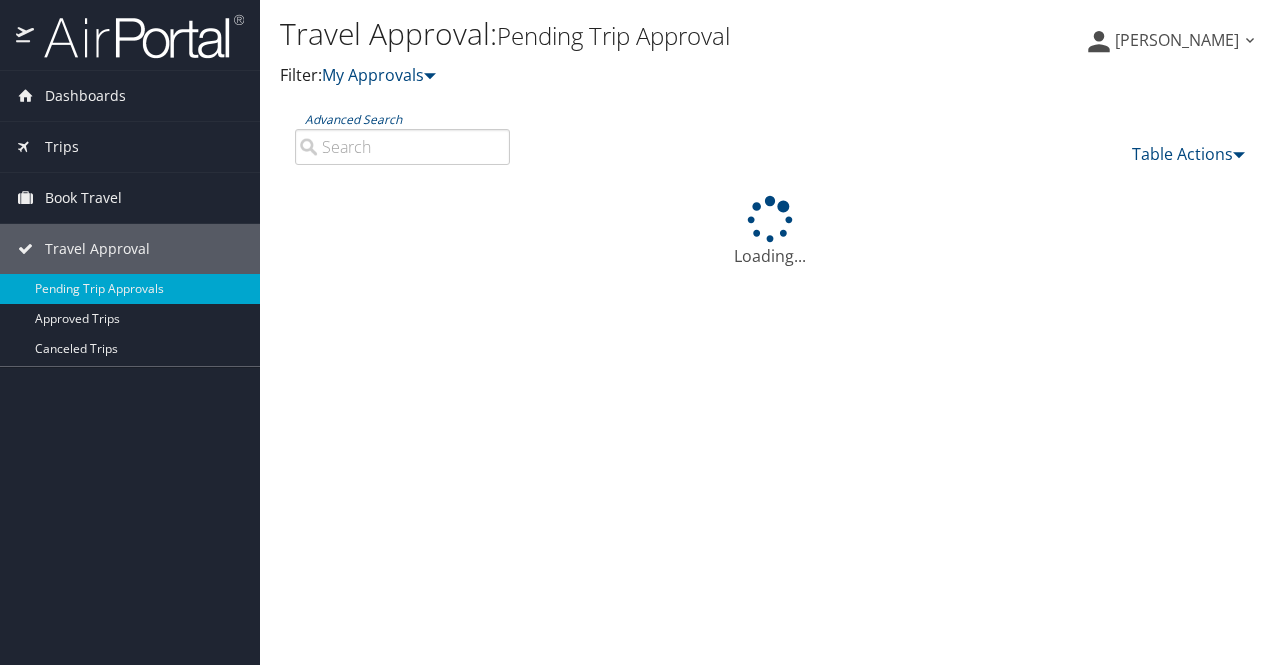 scroll, scrollTop: 0, scrollLeft: 0, axis: both 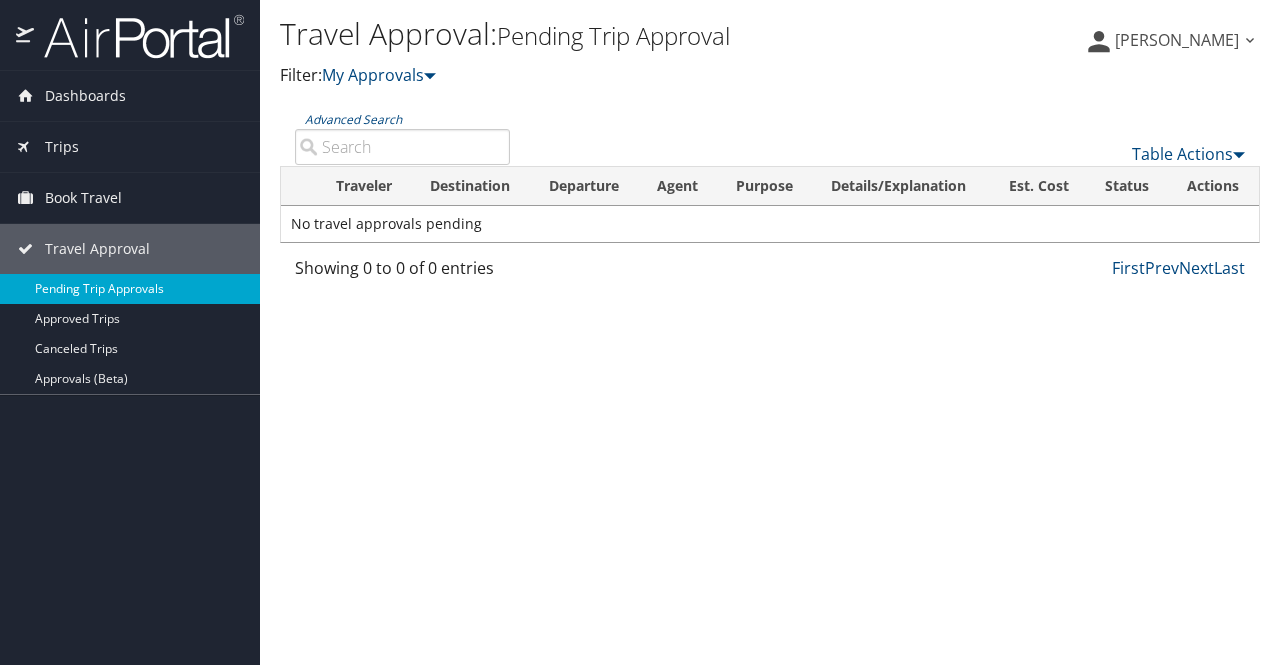 click on "Pending Trip Approvals" at bounding box center (130, 289) 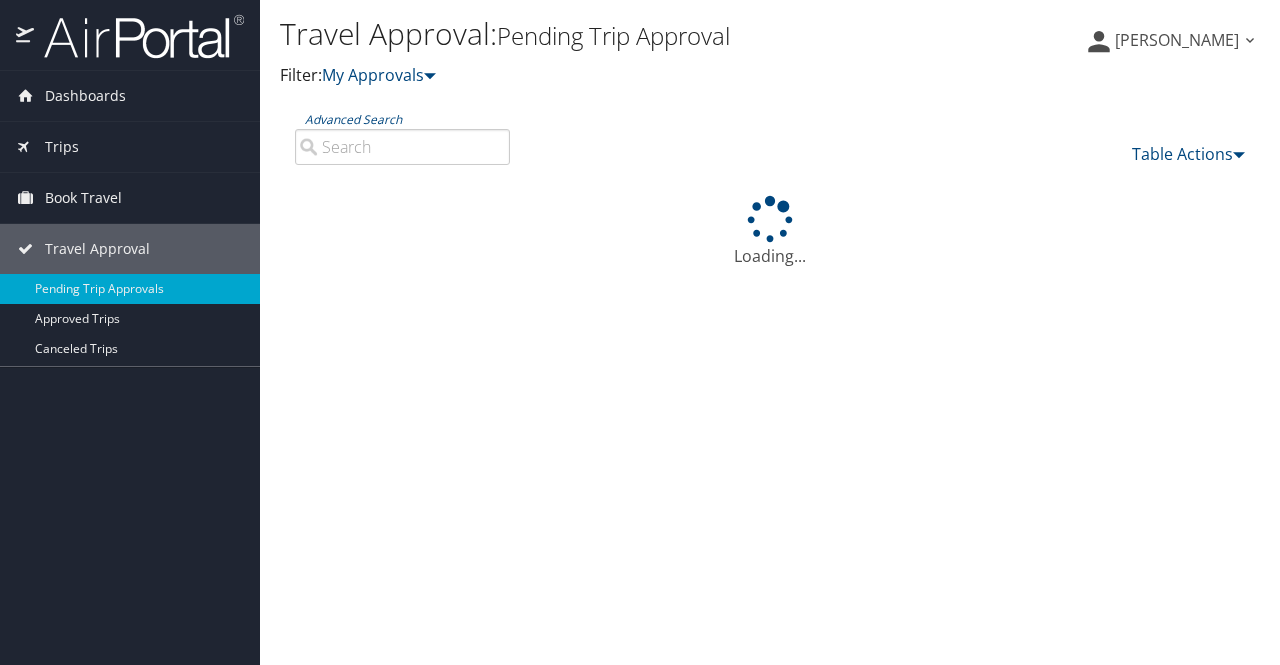 scroll, scrollTop: 0, scrollLeft: 0, axis: both 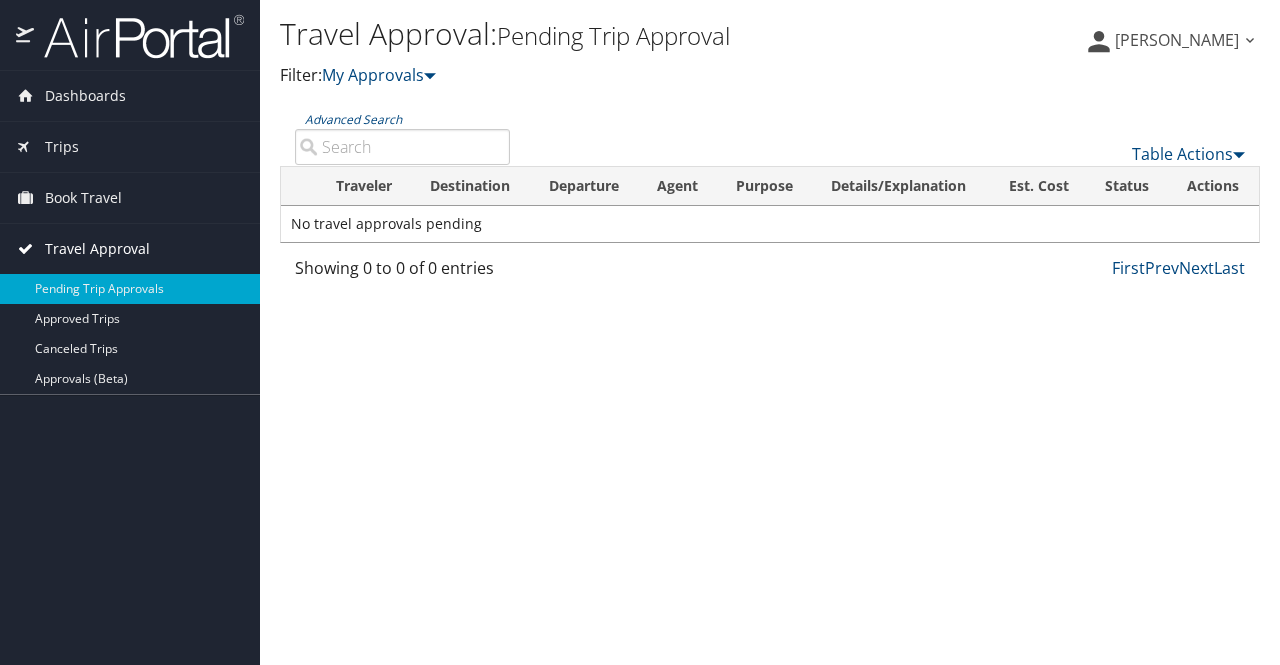 click on "Travel Approval" at bounding box center [130, 249] 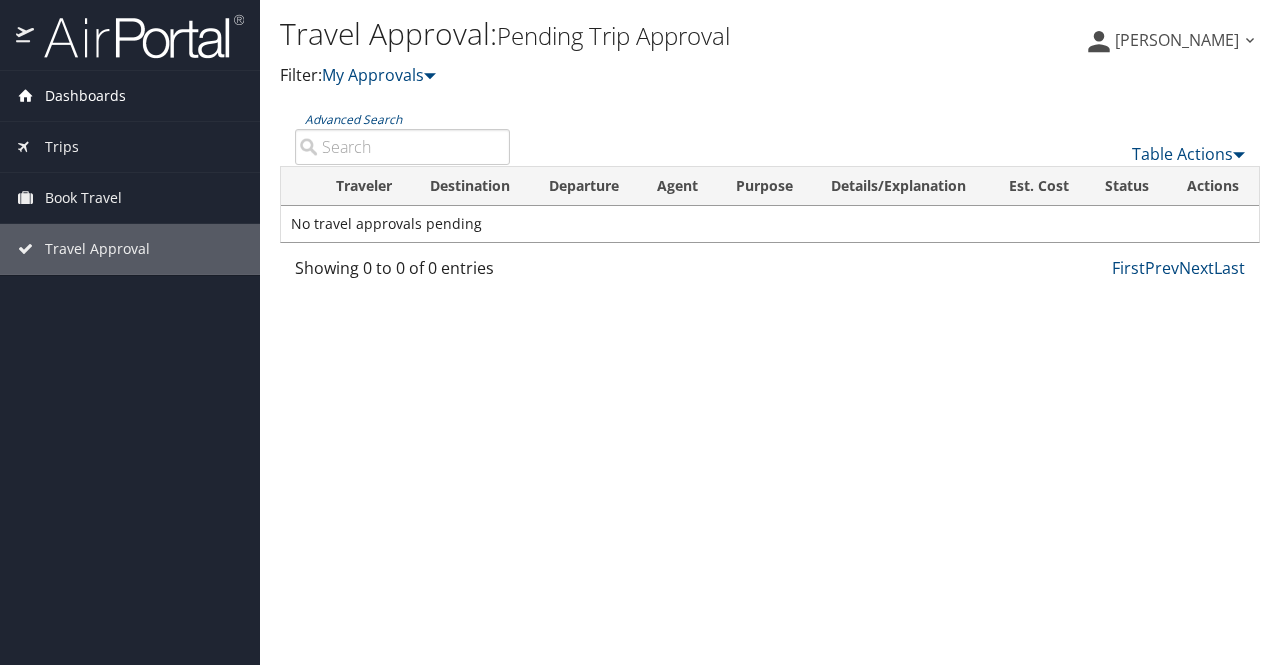 click on "Dashboards" at bounding box center (85, 96) 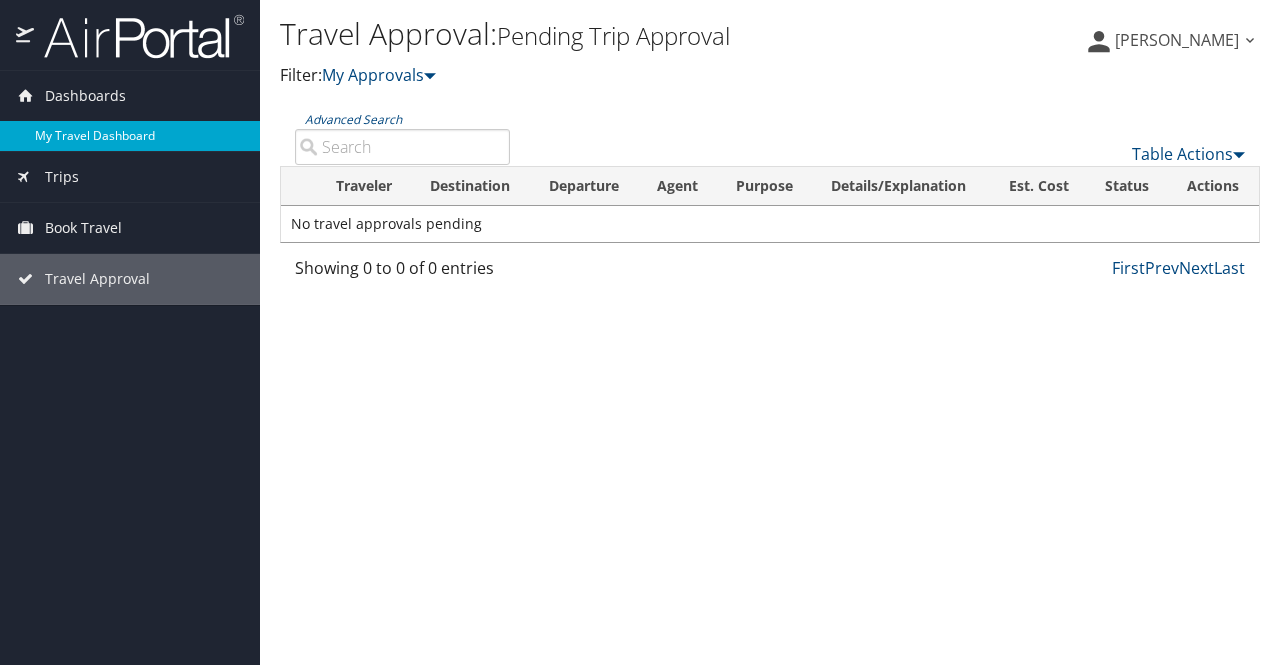 click on "My Travel Dashboard" at bounding box center (130, 136) 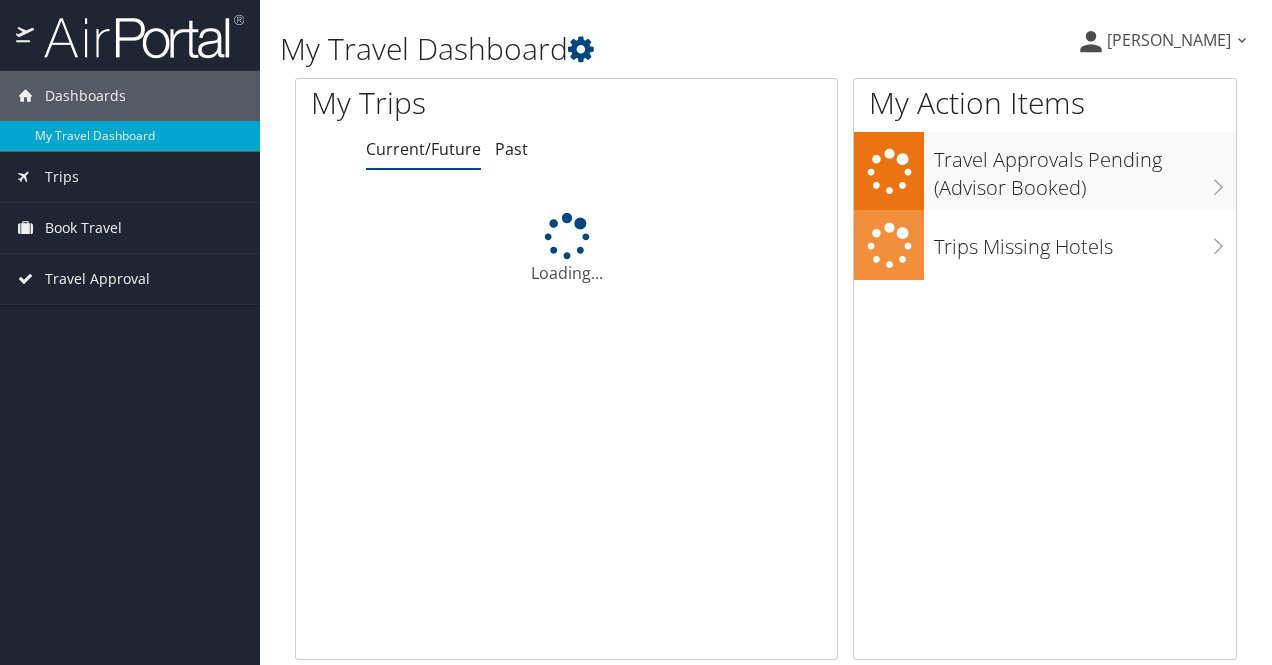 scroll, scrollTop: 0, scrollLeft: 0, axis: both 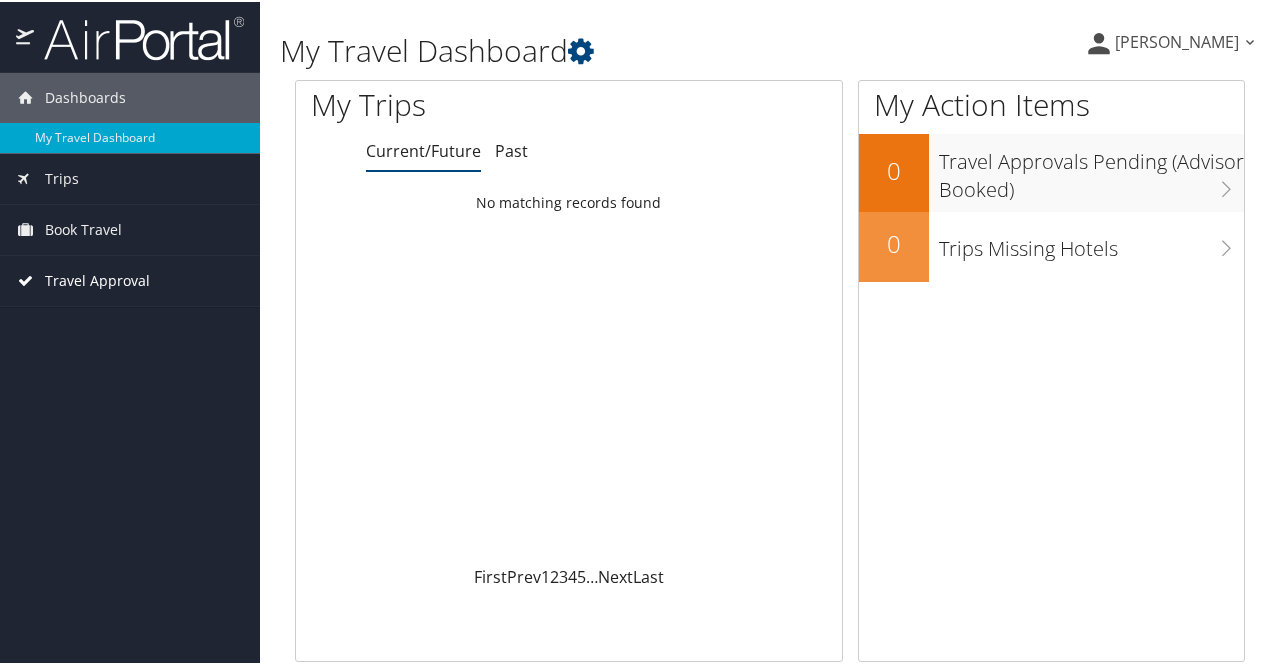 click on "Travel Approval" at bounding box center (97, 279) 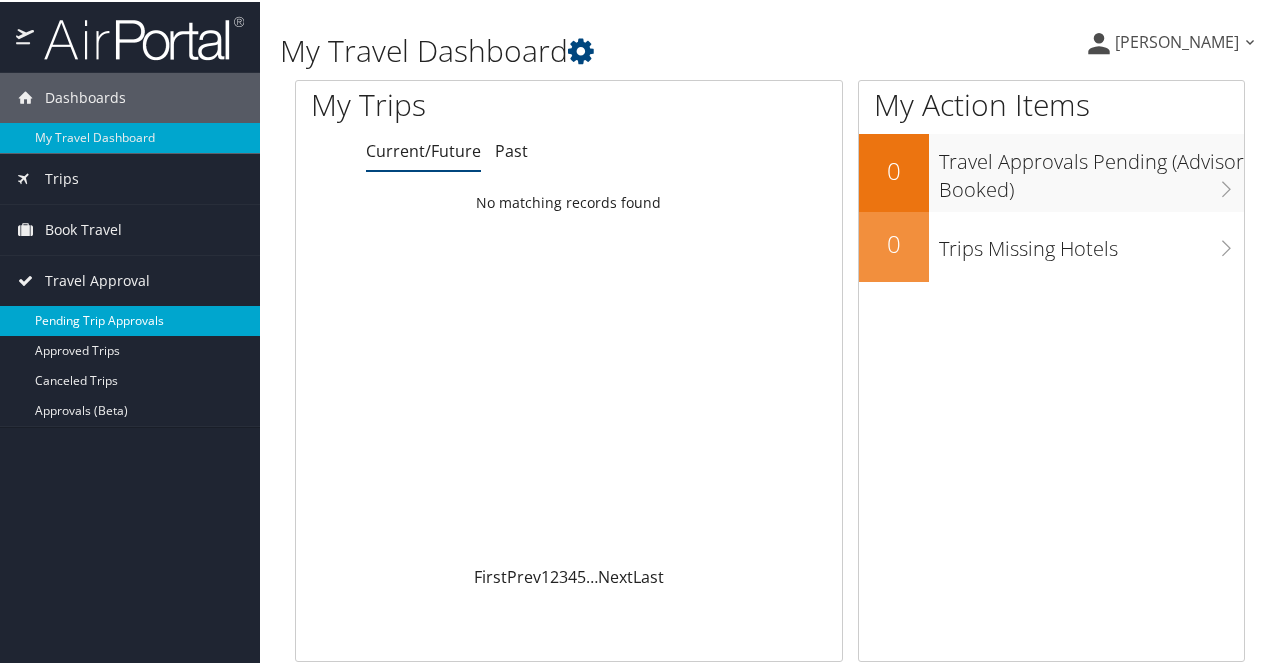 click on "Pending Trip Approvals" at bounding box center [130, 319] 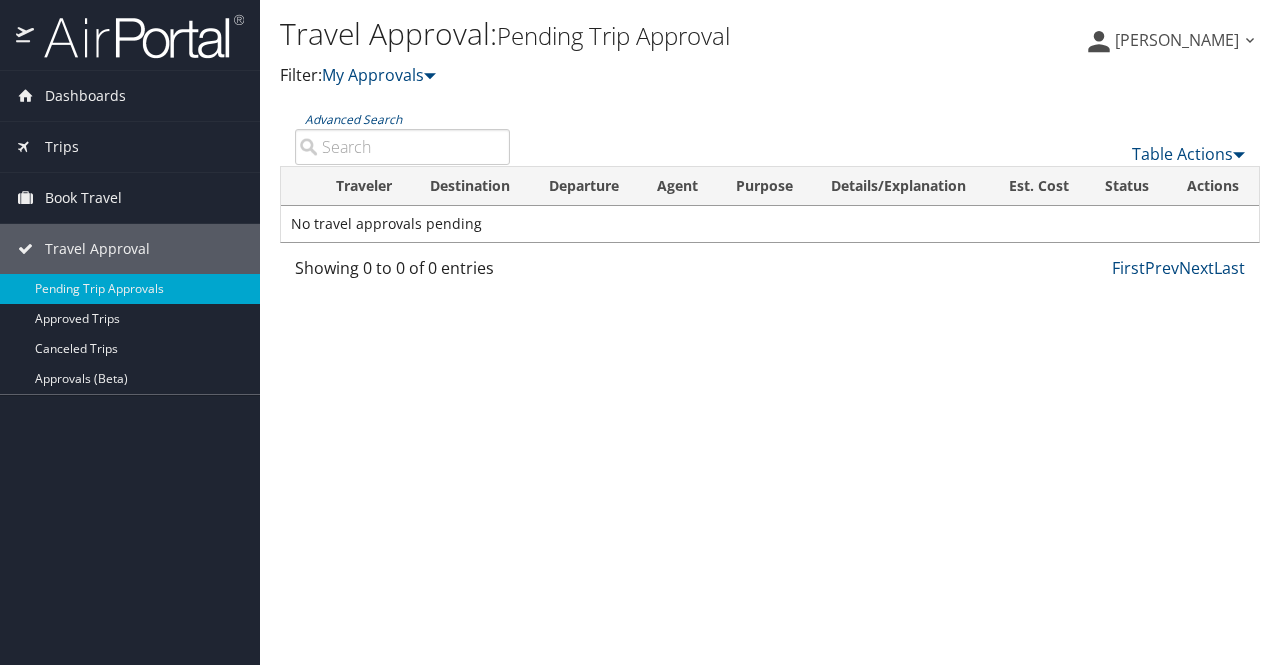 scroll, scrollTop: 0, scrollLeft: 0, axis: both 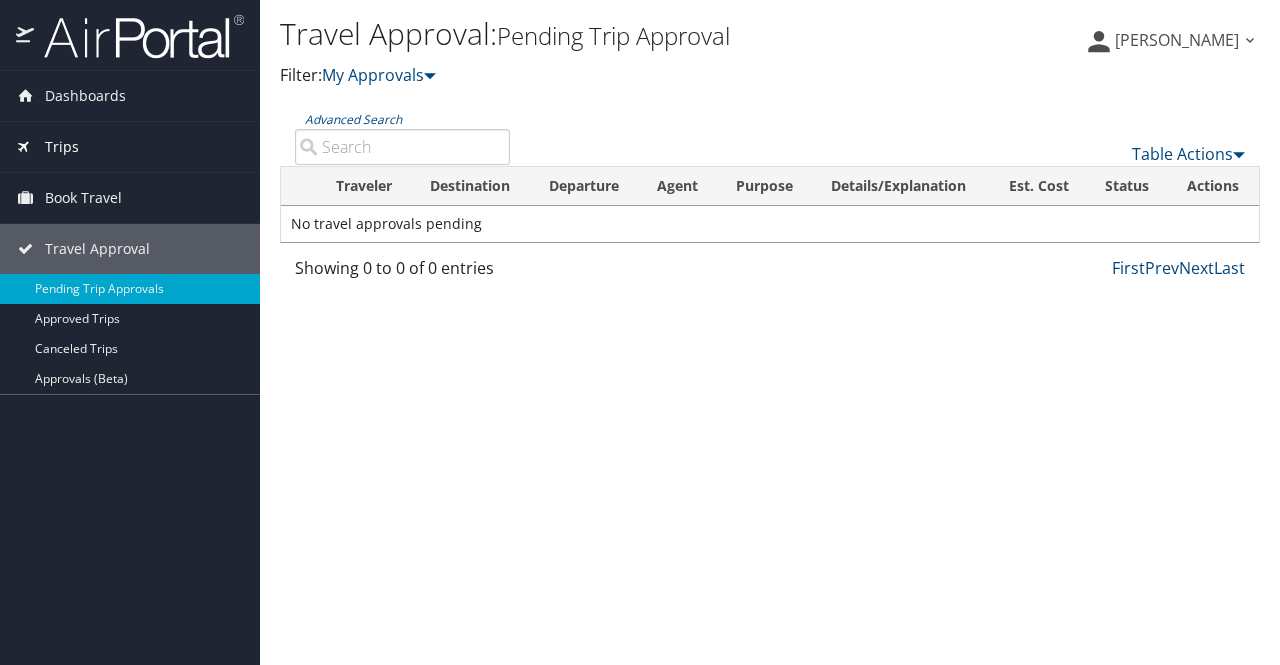 click on "Trips" at bounding box center (130, 147) 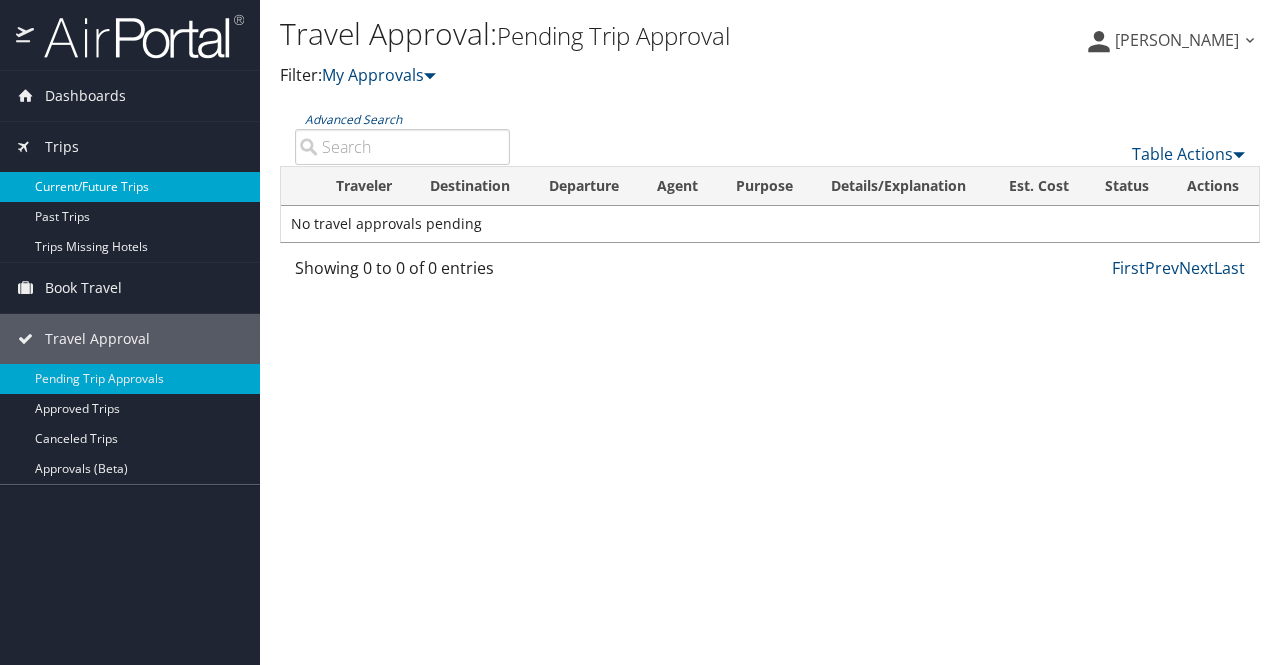 click on "Current/Future Trips" at bounding box center [130, 187] 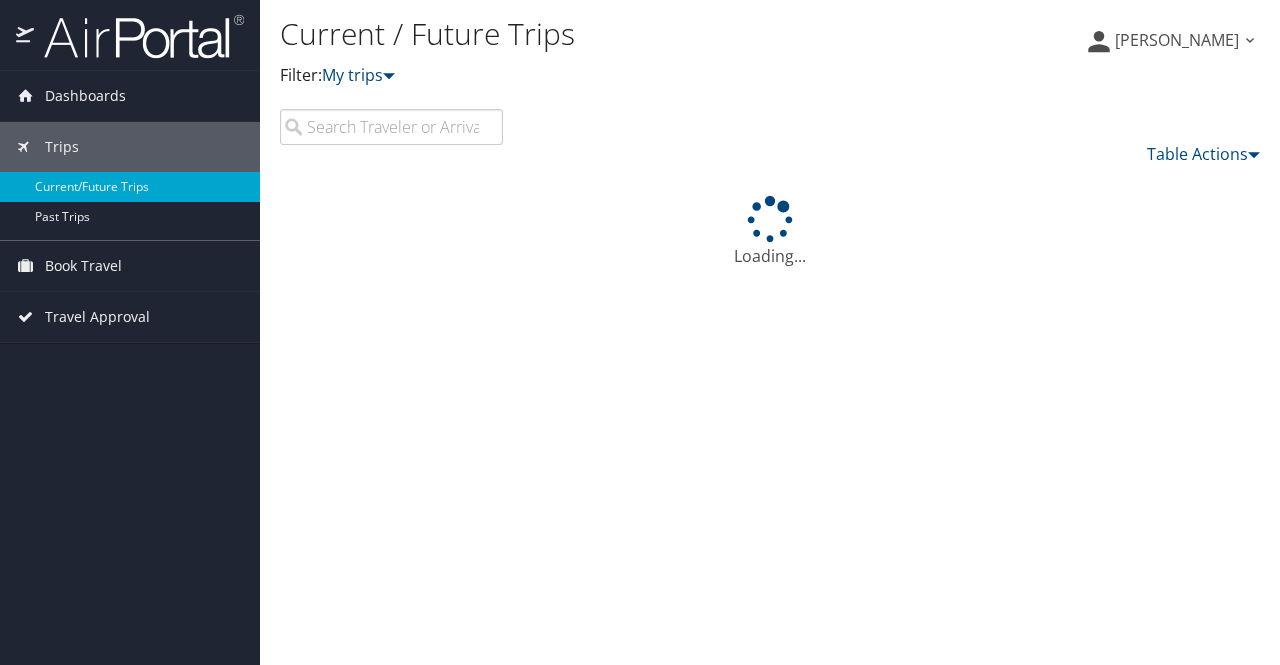 scroll, scrollTop: 0, scrollLeft: 0, axis: both 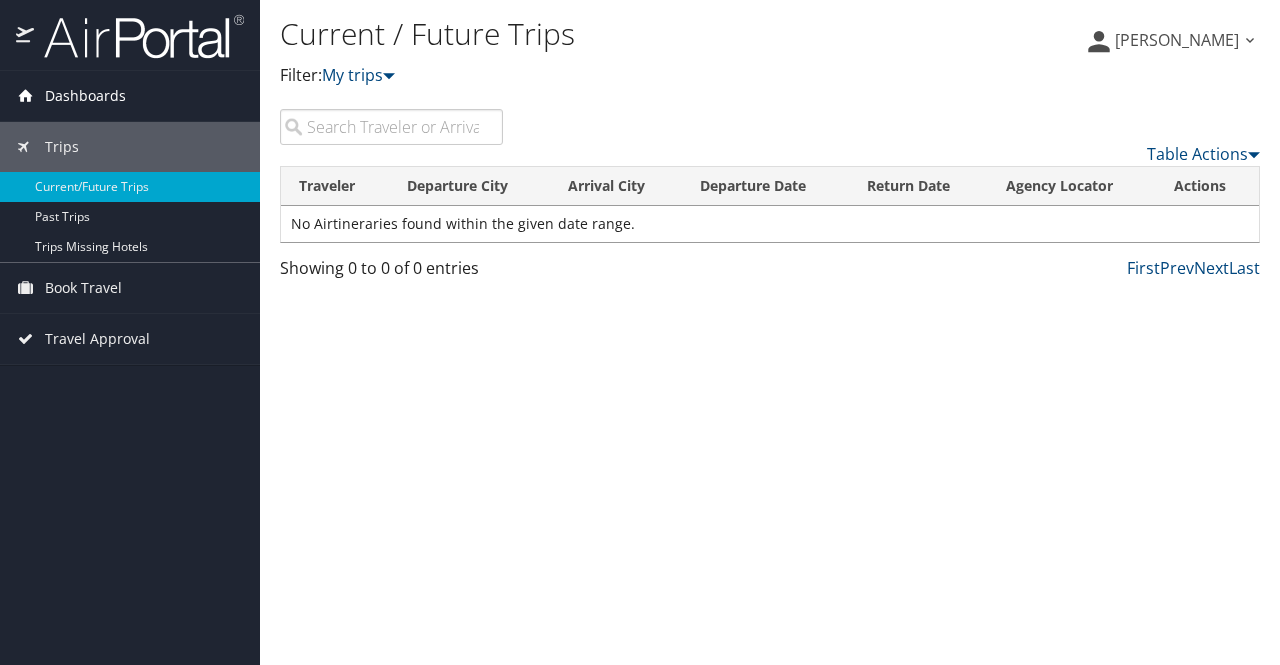 click on "Dashboards" at bounding box center (85, 96) 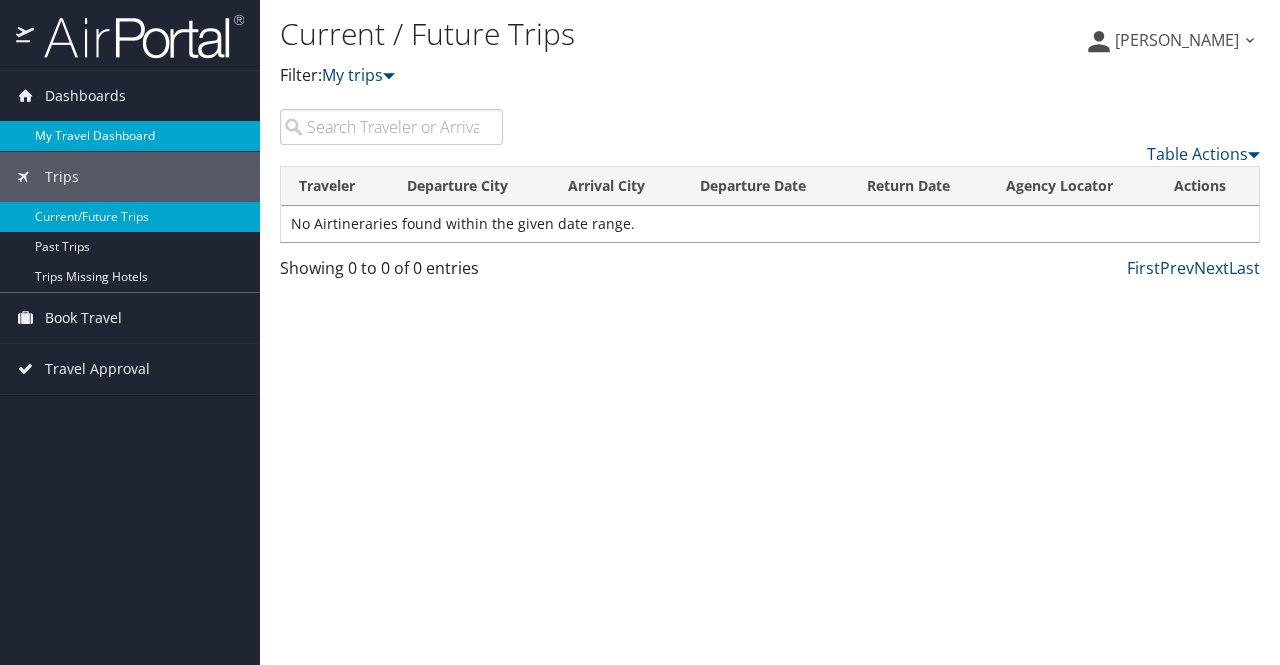 click on "My Travel Dashboard" at bounding box center (130, 136) 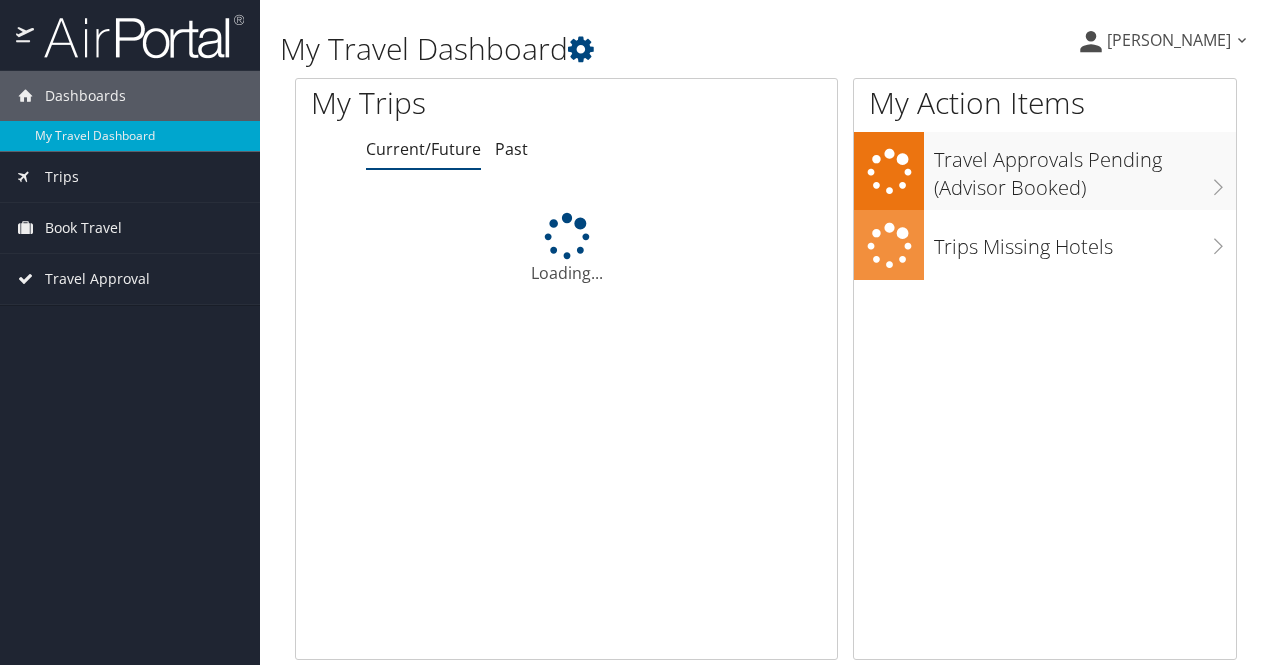 scroll, scrollTop: 0, scrollLeft: 0, axis: both 